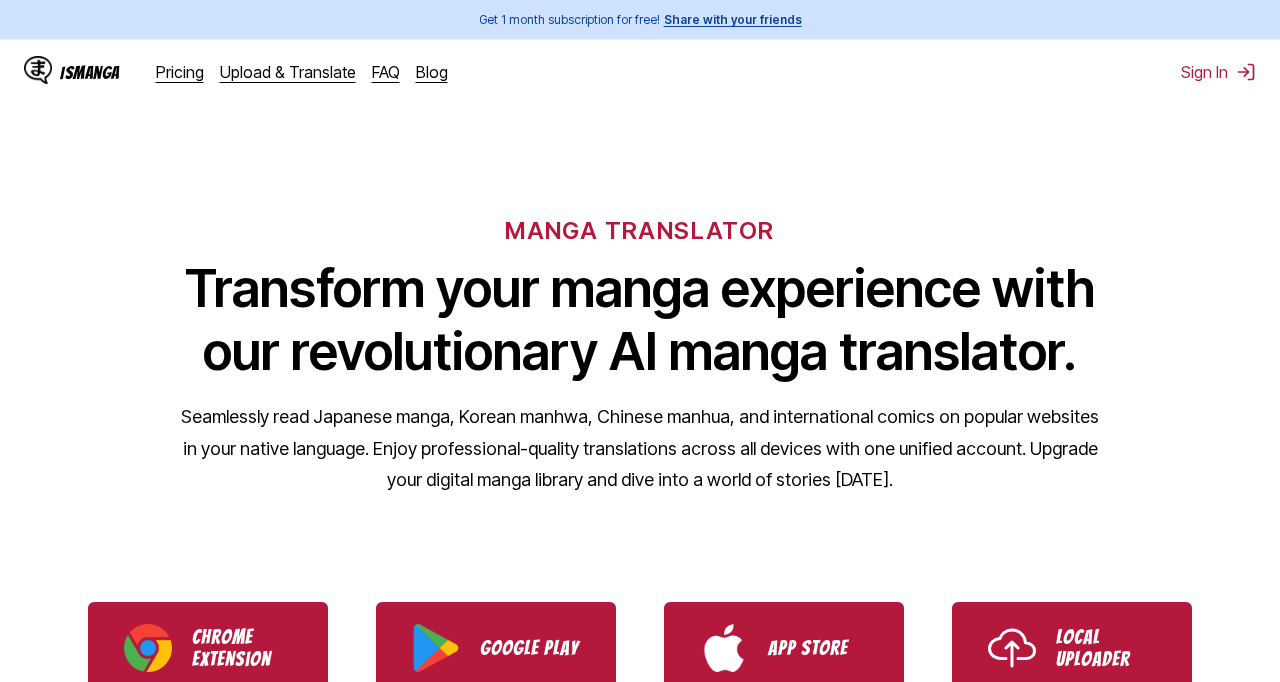 scroll, scrollTop: 0, scrollLeft: 0, axis: both 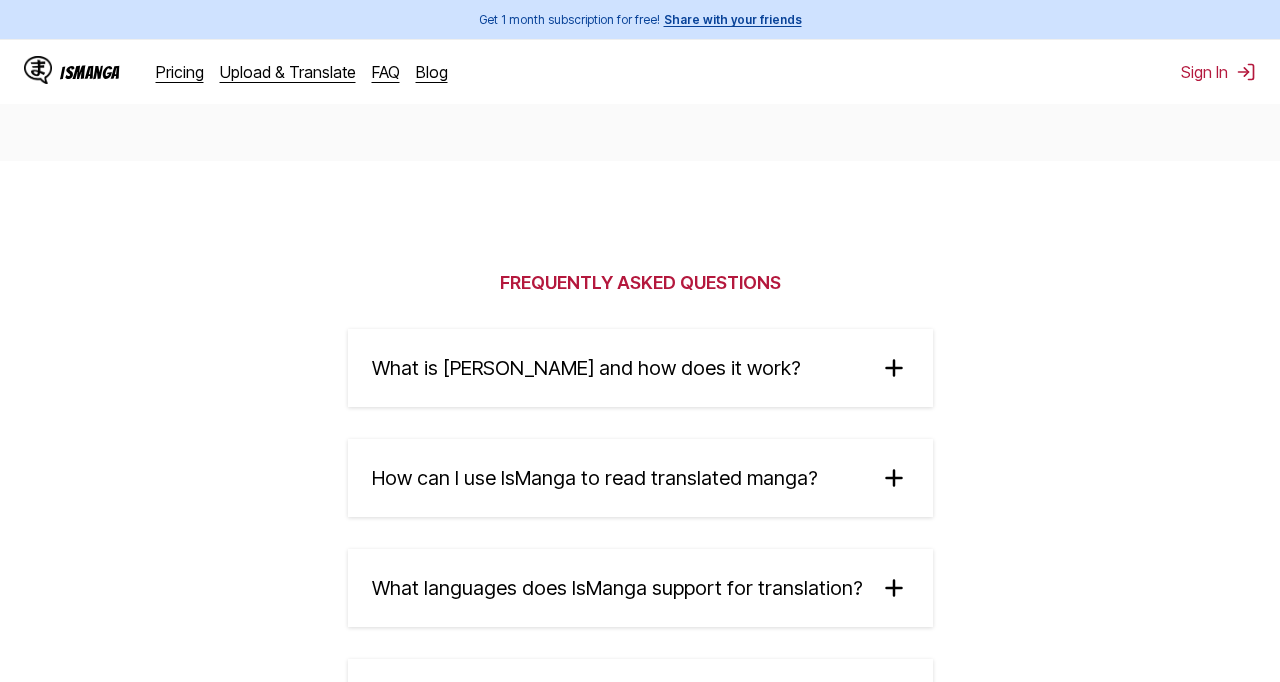 click on "What is [PERSON_NAME] and how does it work?" at bounding box center (586, 368) 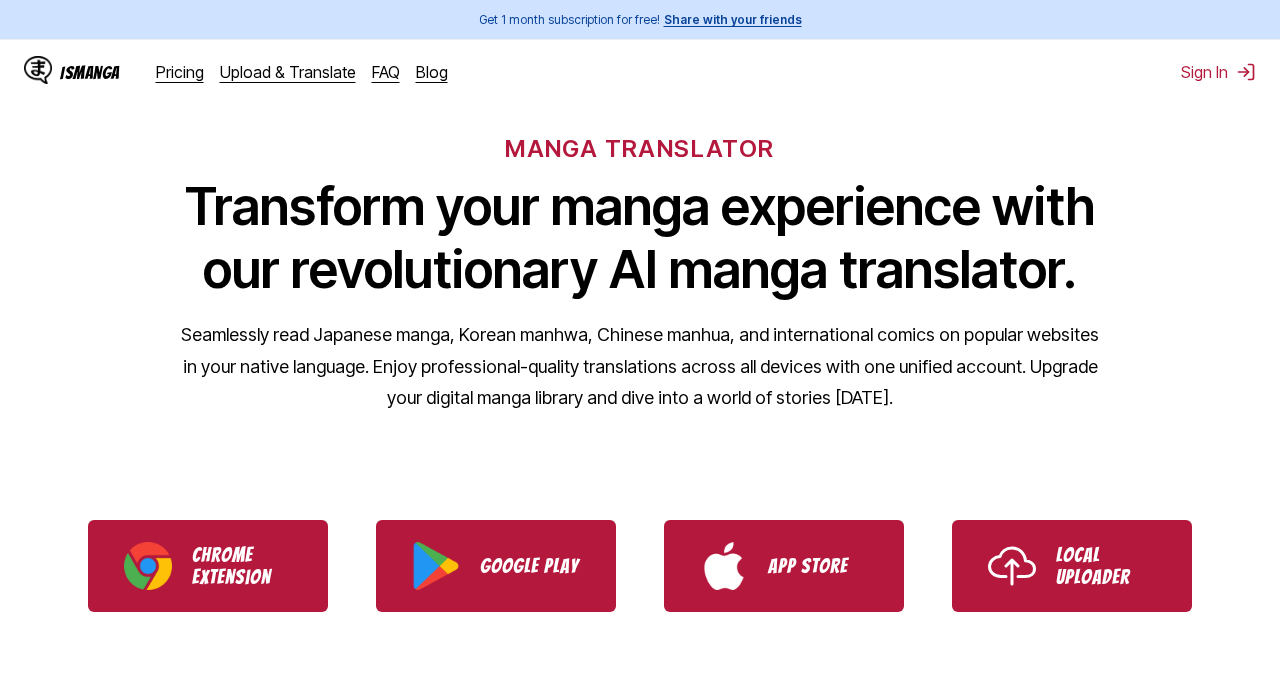 scroll, scrollTop: 82, scrollLeft: 0, axis: vertical 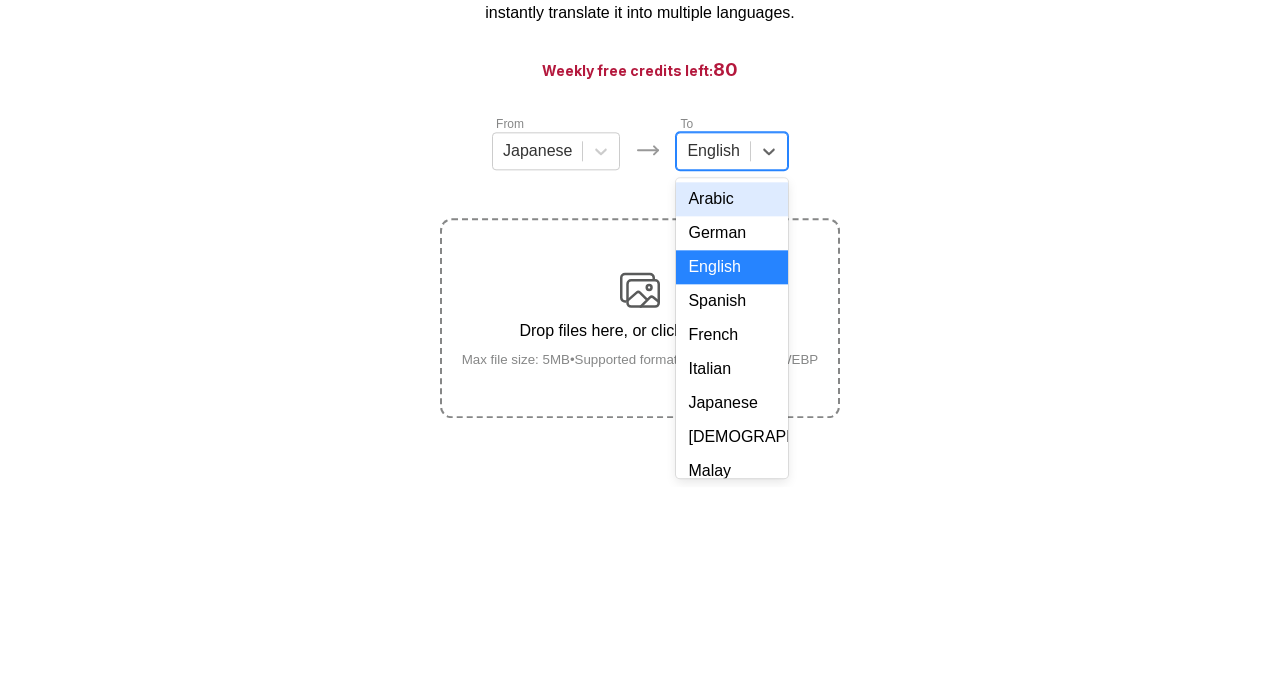 click on "French" at bounding box center [731, 530] 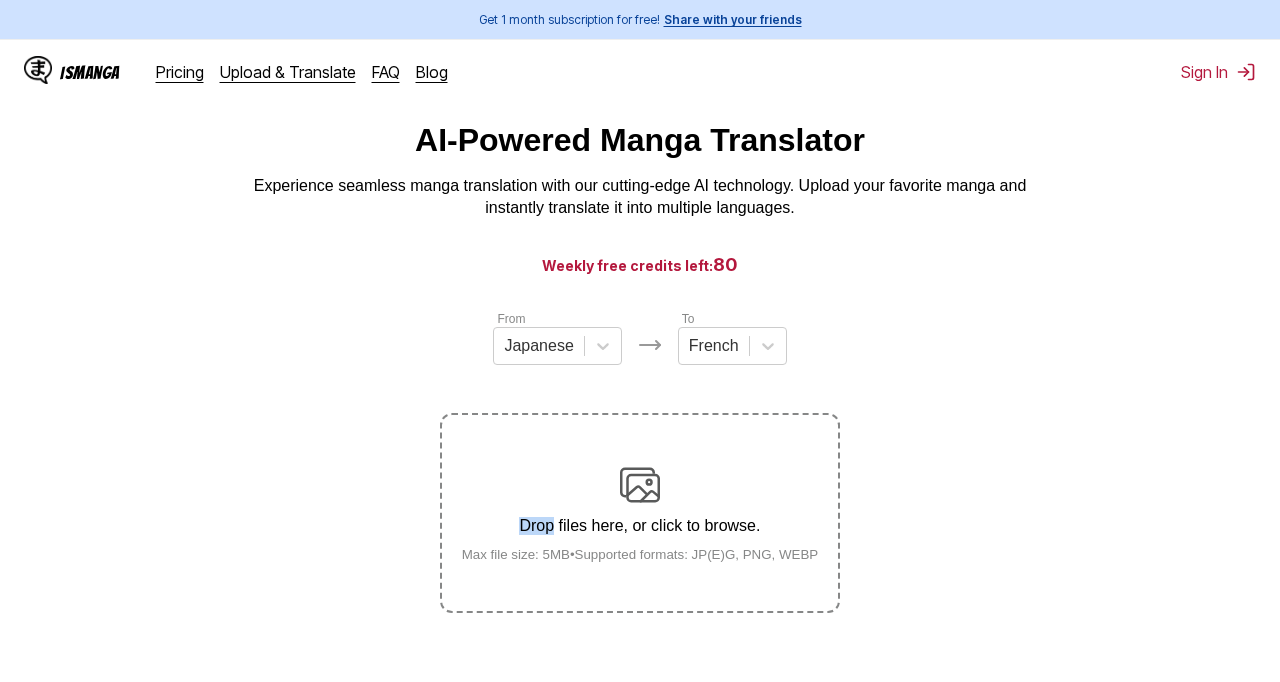 click on "Drop files here, or click to browse. Max file size: 5MB  •  Supported formats: JP(E)G, PNG, WEBP" at bounding box center (640, 513) 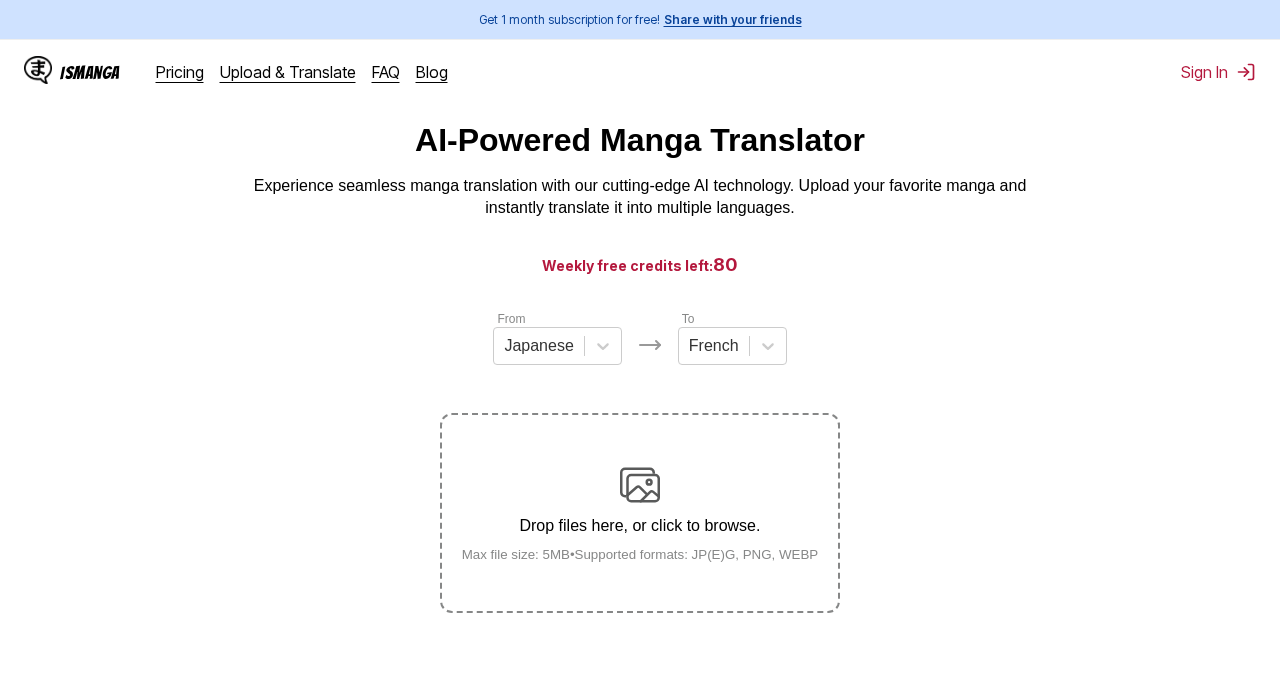 click on "Drop files here, or click to browse. Max file size: 5MB  •  Supported formats: JP(E)G, PNG, WEBP" at bounding box center [640, 513] 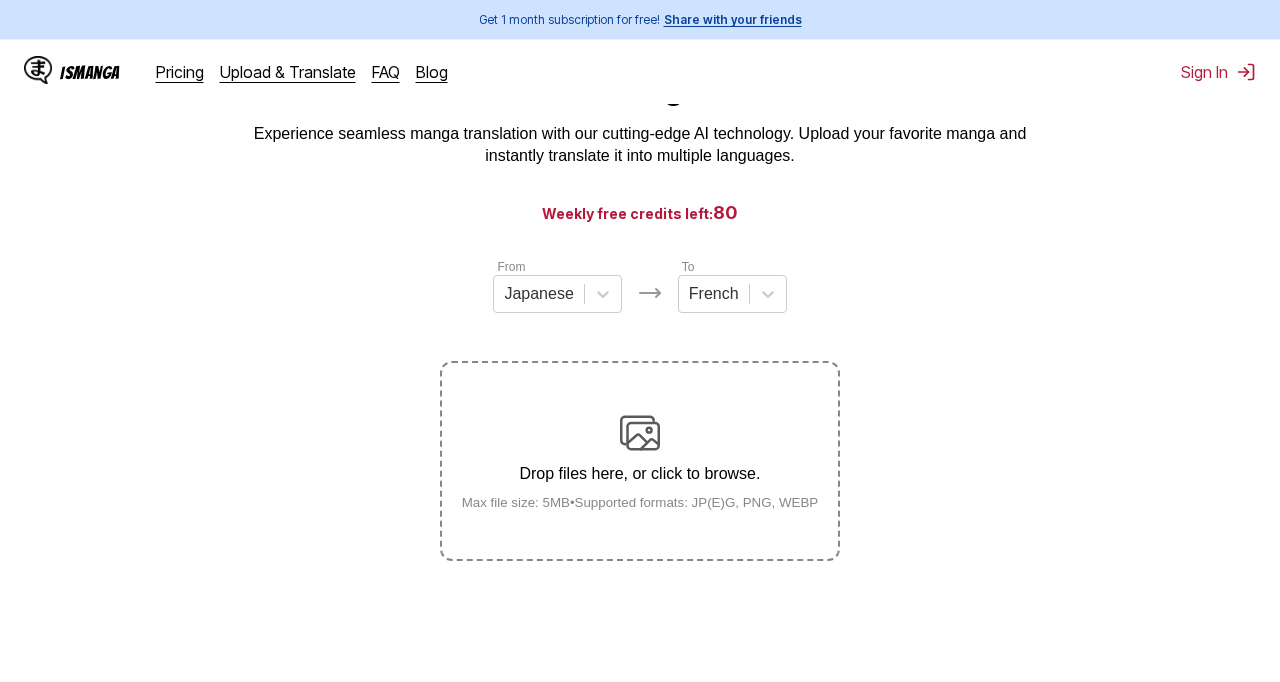 scroll, scrollTop: 63, scrollLeft: 0, axis: vertical 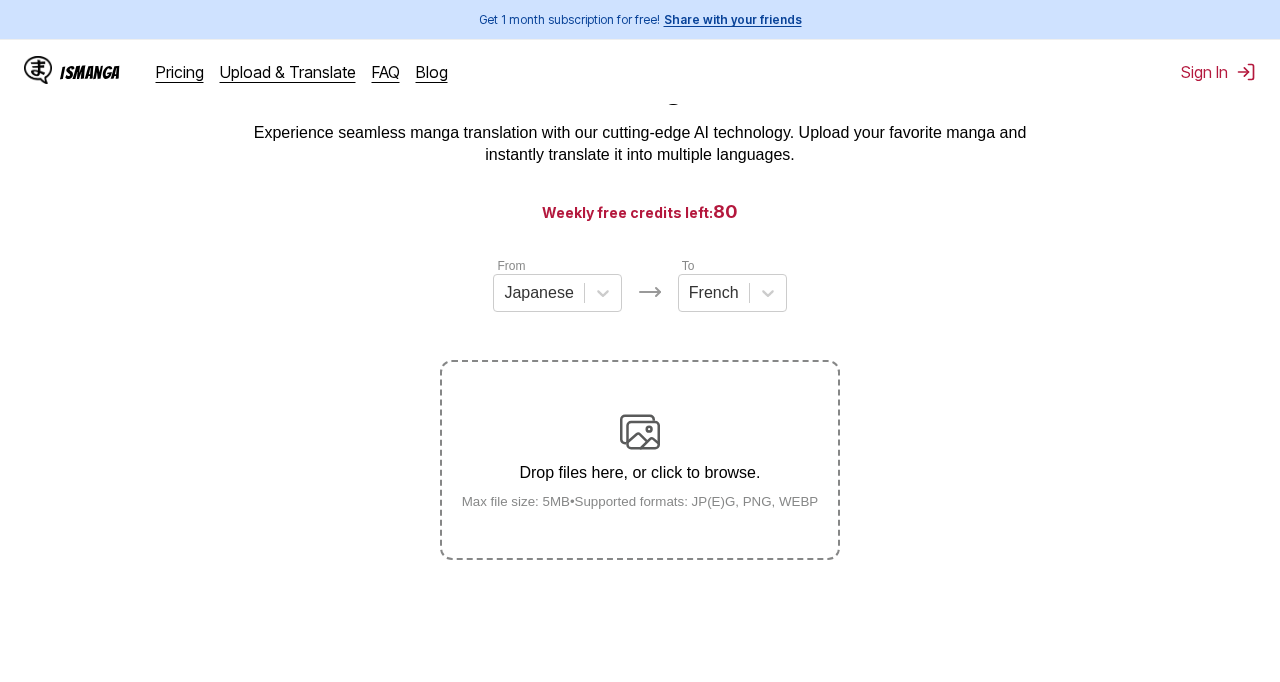click on "Drop files here, or click to browse." at bounding box center [640, 473] 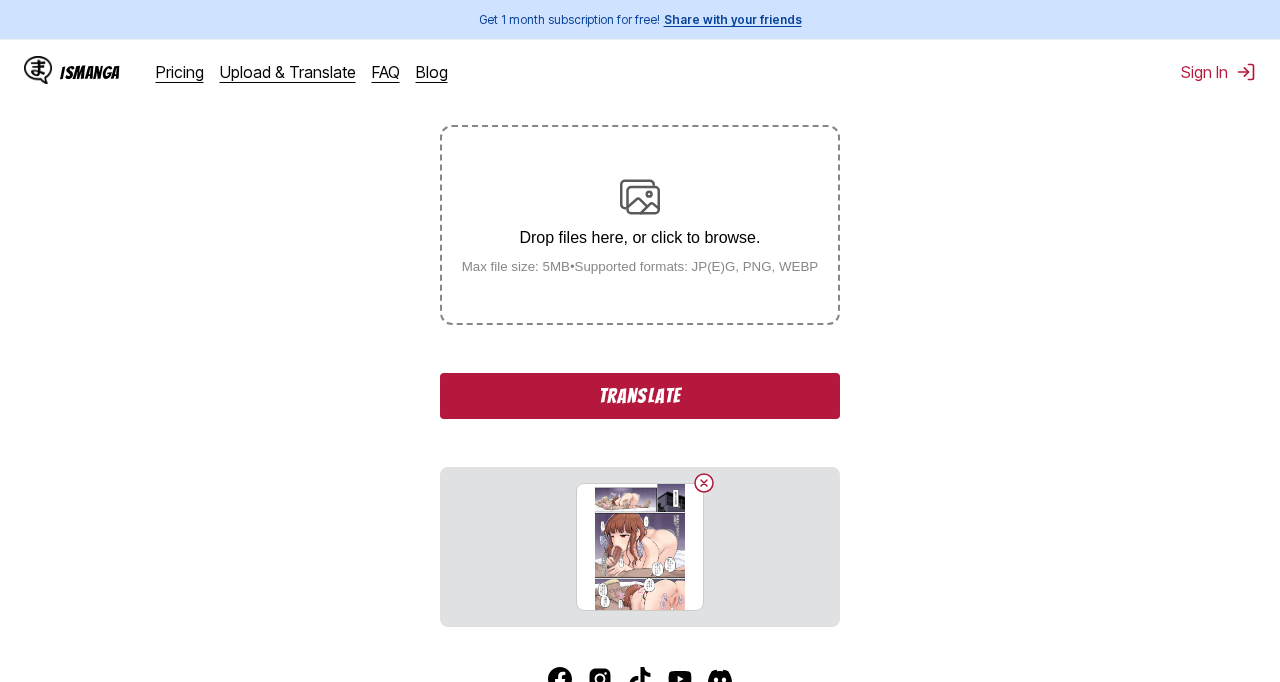 scroll, scrollTop: 299, scrollLeft: 0, axis: vertical 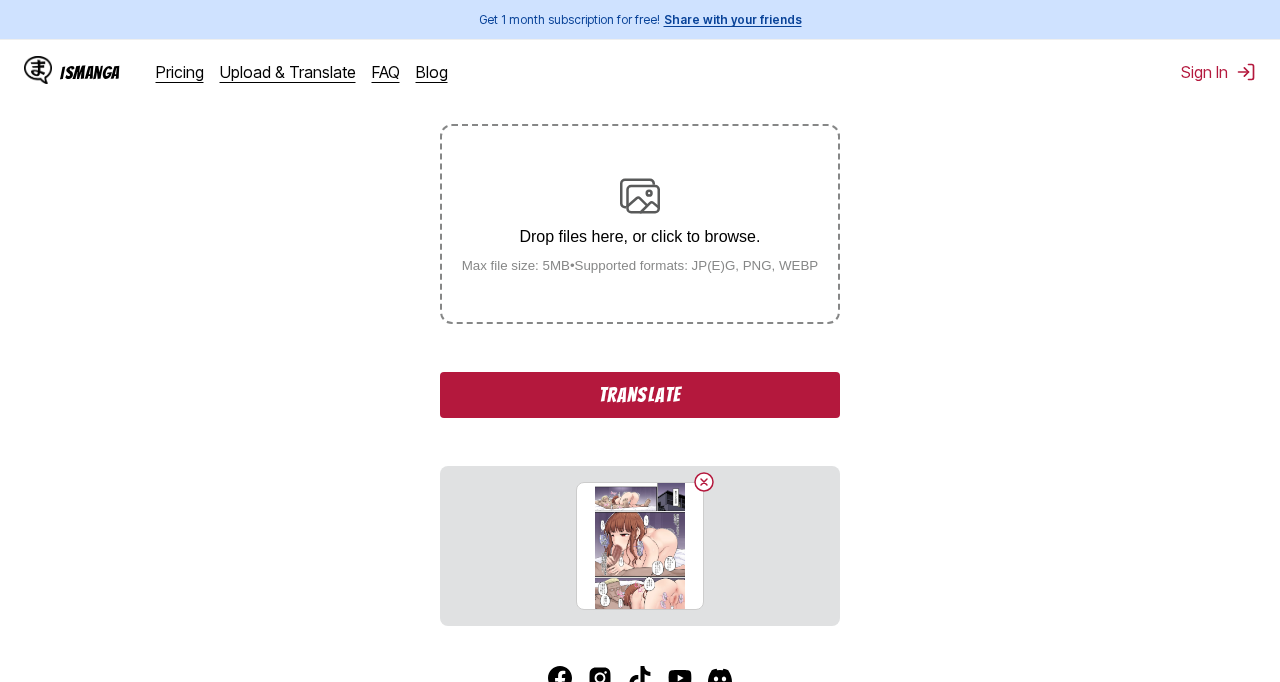 click on "Translate" at bounding box center [640, 395] 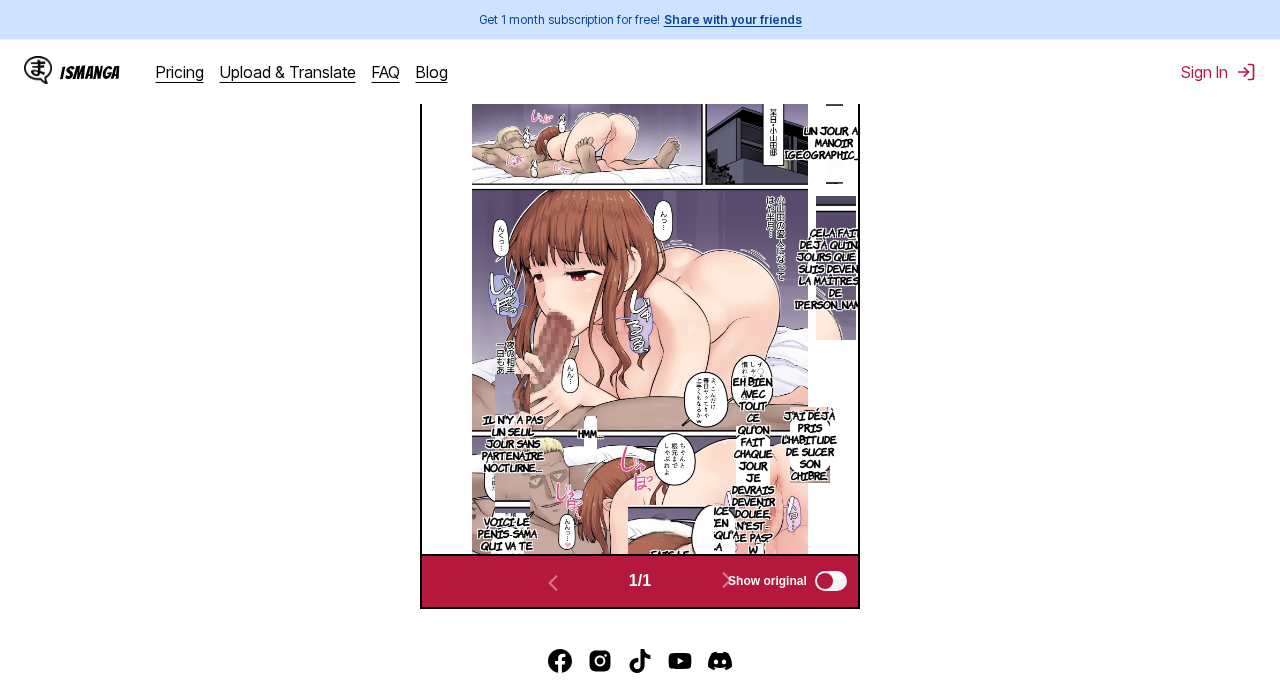 scroll, scrollTop: 647, scrollLeft: 0, axis: vertical 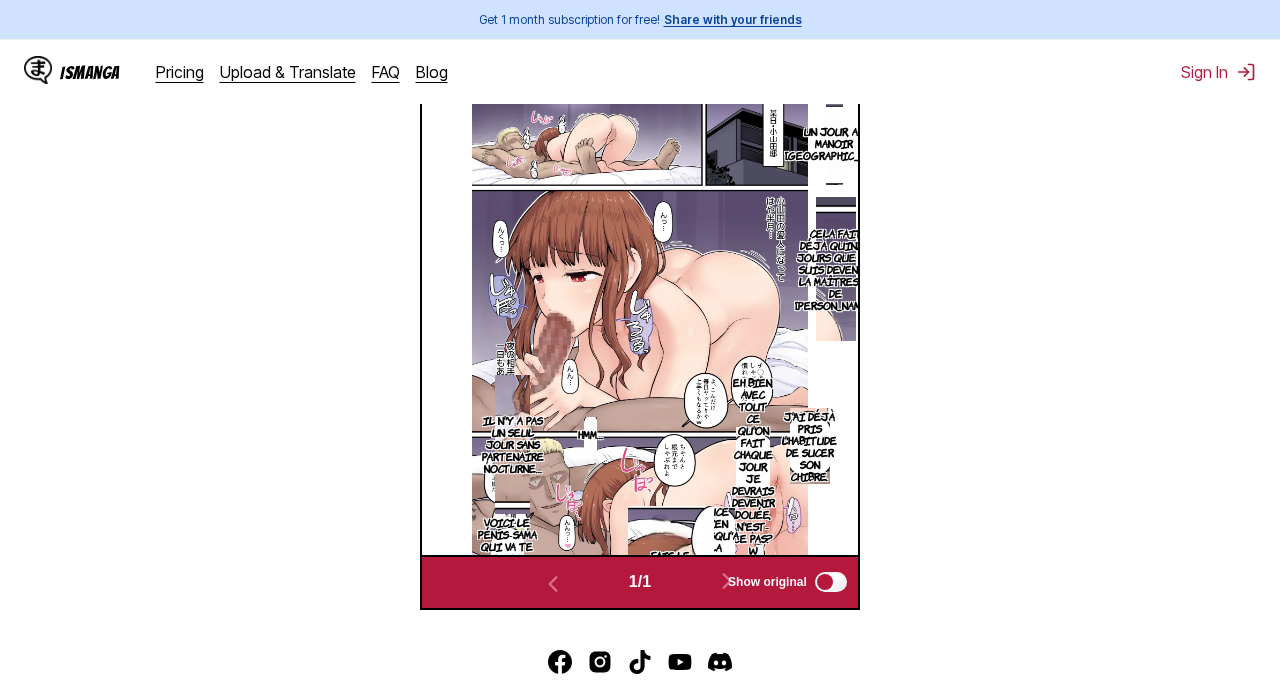 click on "Suce bien jusqu'à la racine." at bounding box center (716, 535) 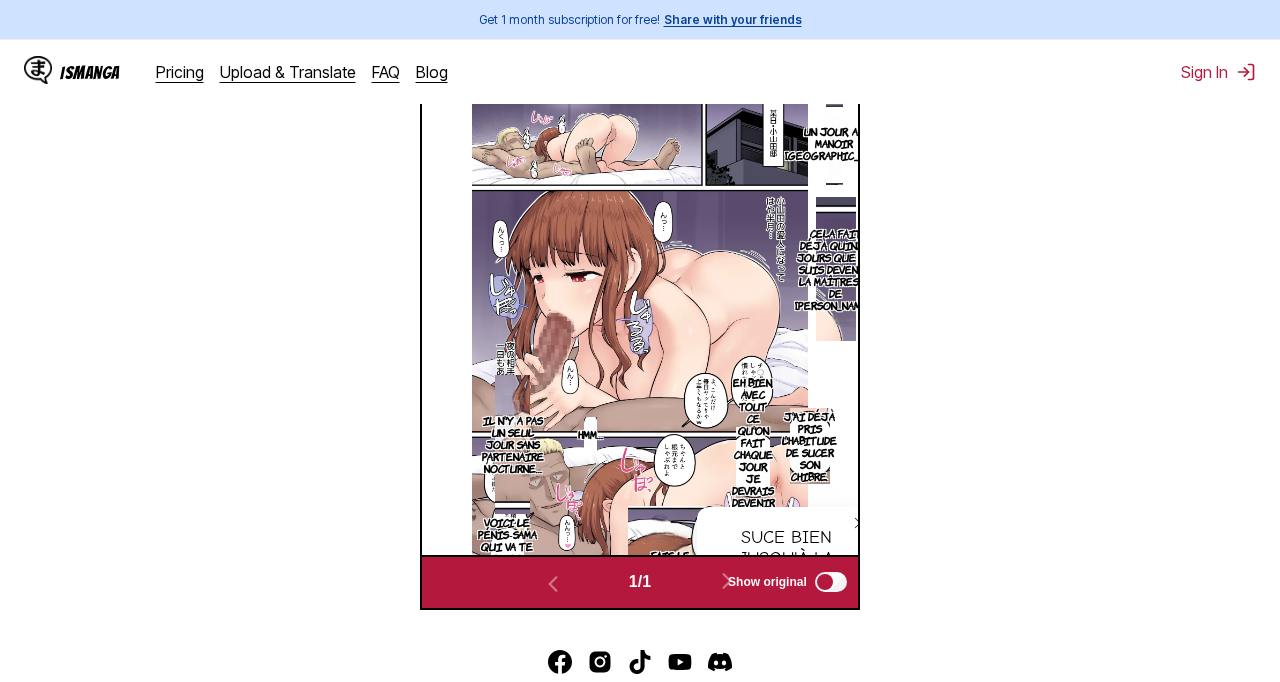 click on "Voici le pénis-sama qui va te faire sentir bien maintenant." at bounding box center [507, 558] 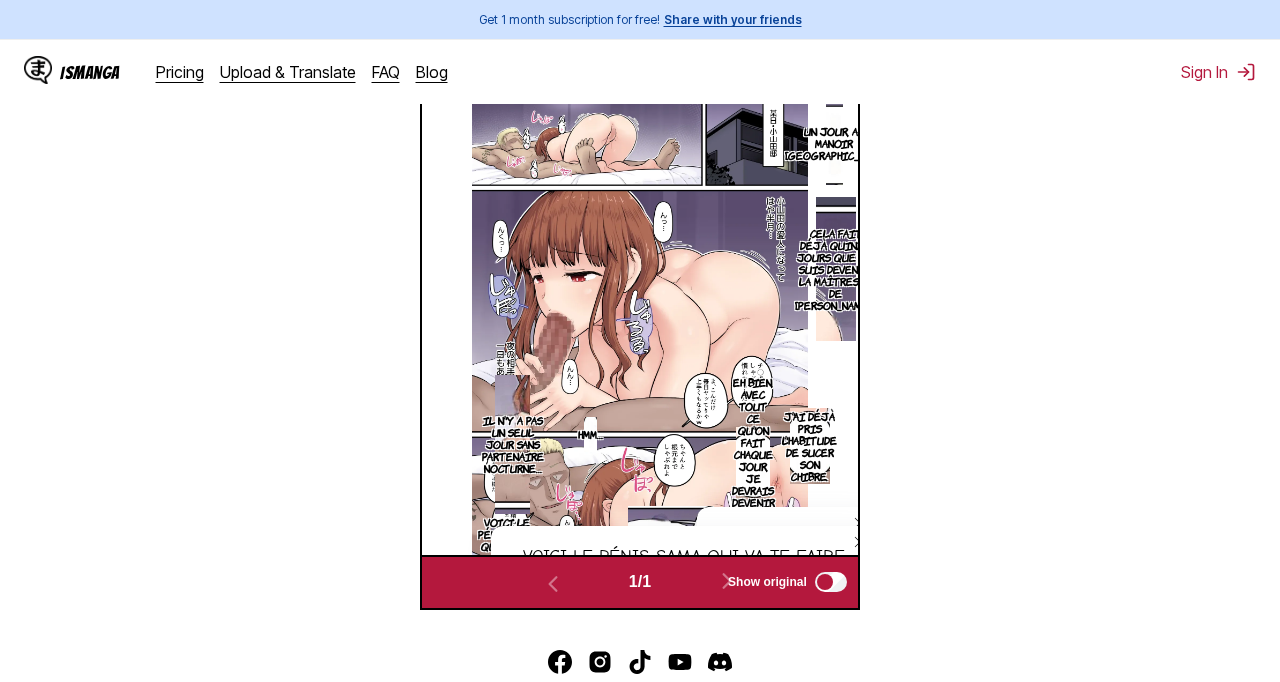 click on "Fais une fellation avec soin." at bounding box center (517, 612) 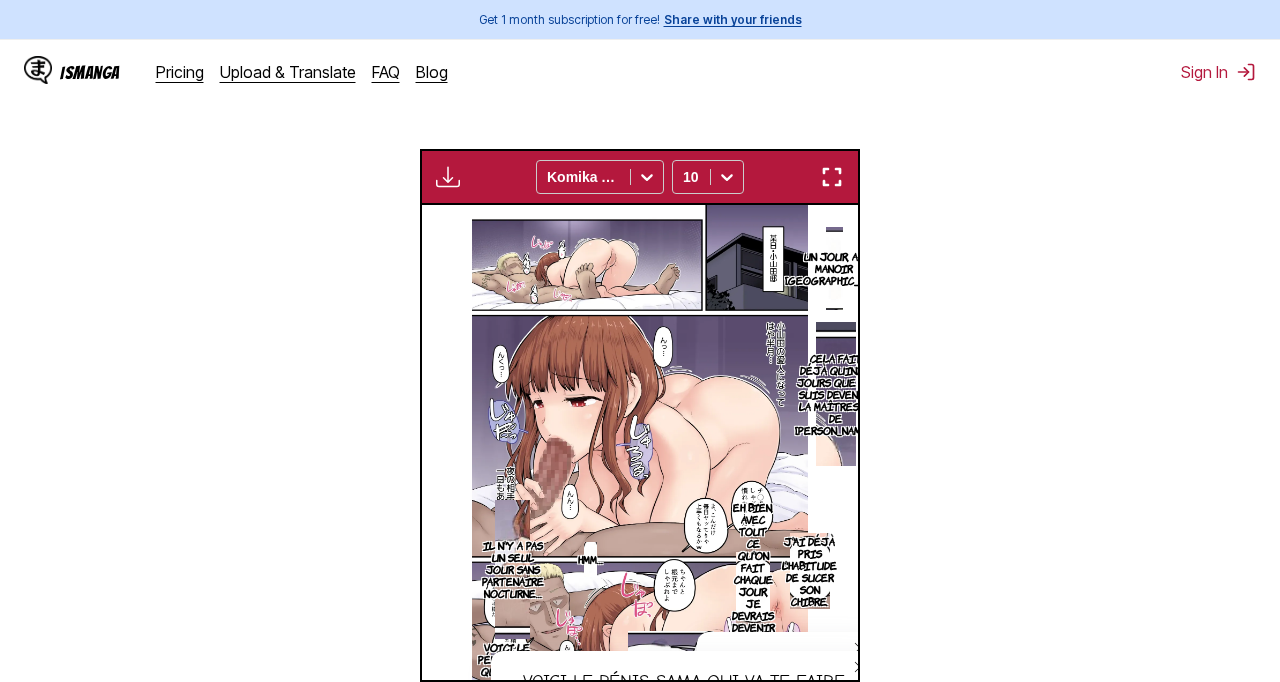 scroll, scrollTop: 521, scrollLeft: 0, axis: vertical 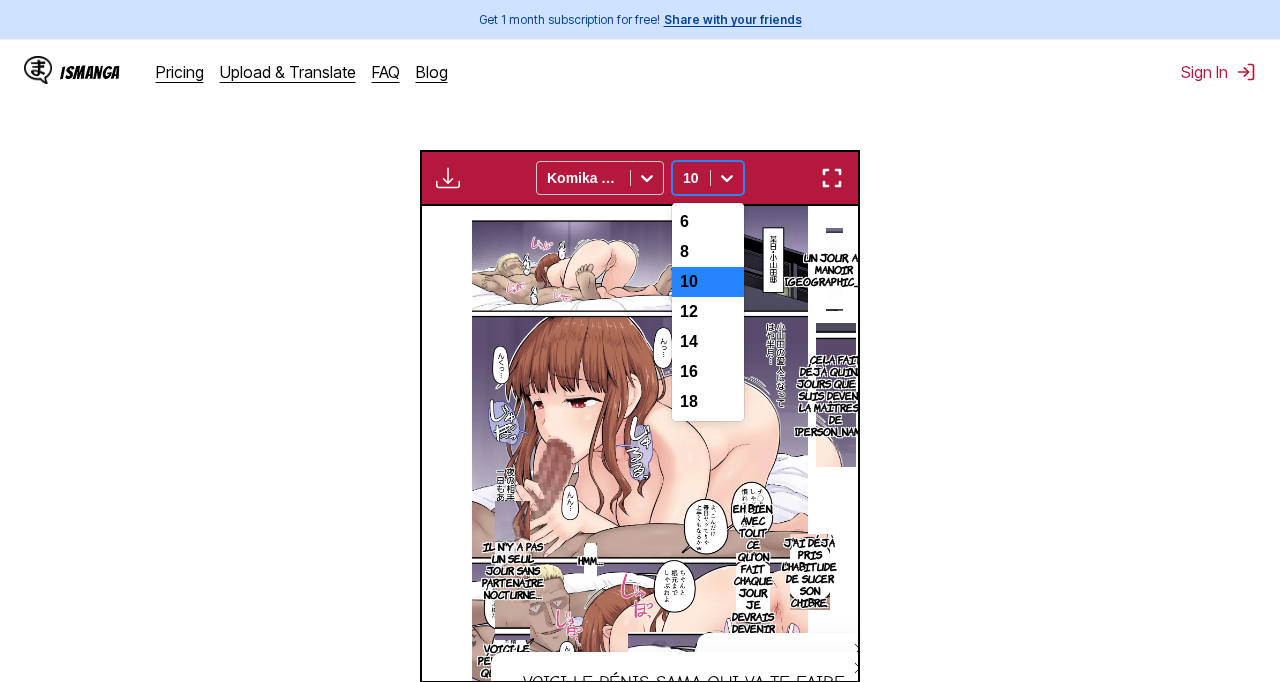 click on "8" at bounding box center [708, 252] 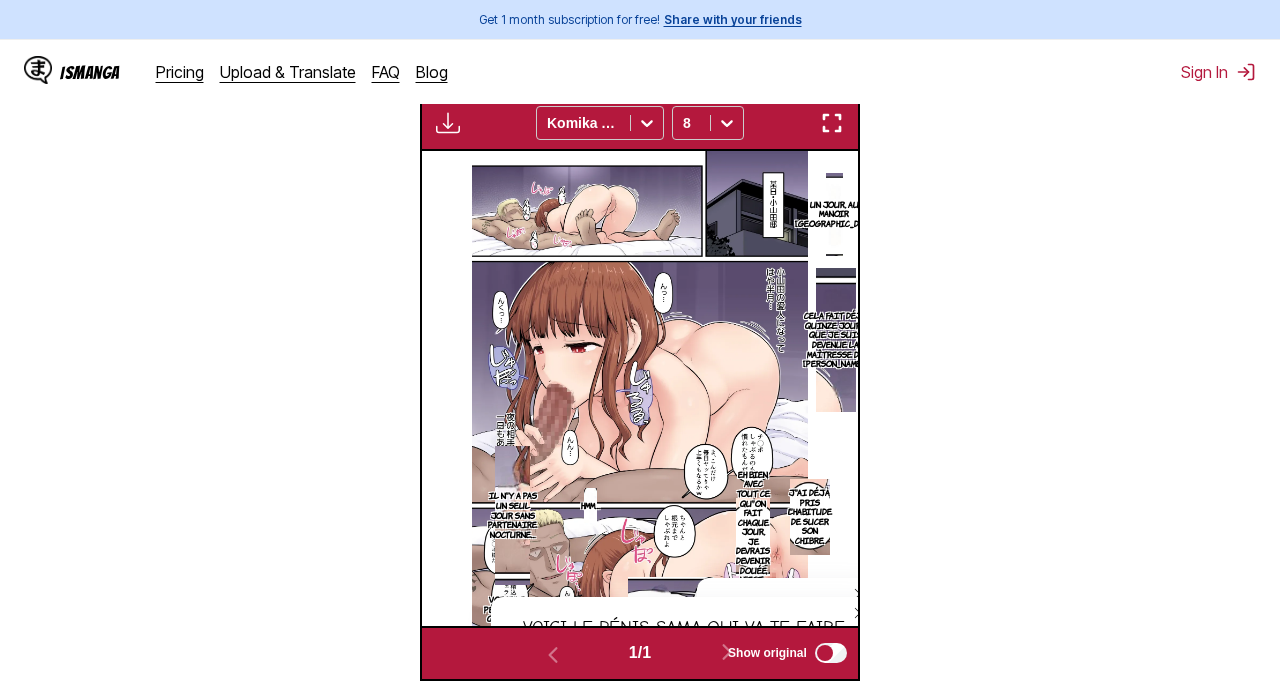 scroll, scrollTop: 576, scrollLeft: 0, axis: vertical 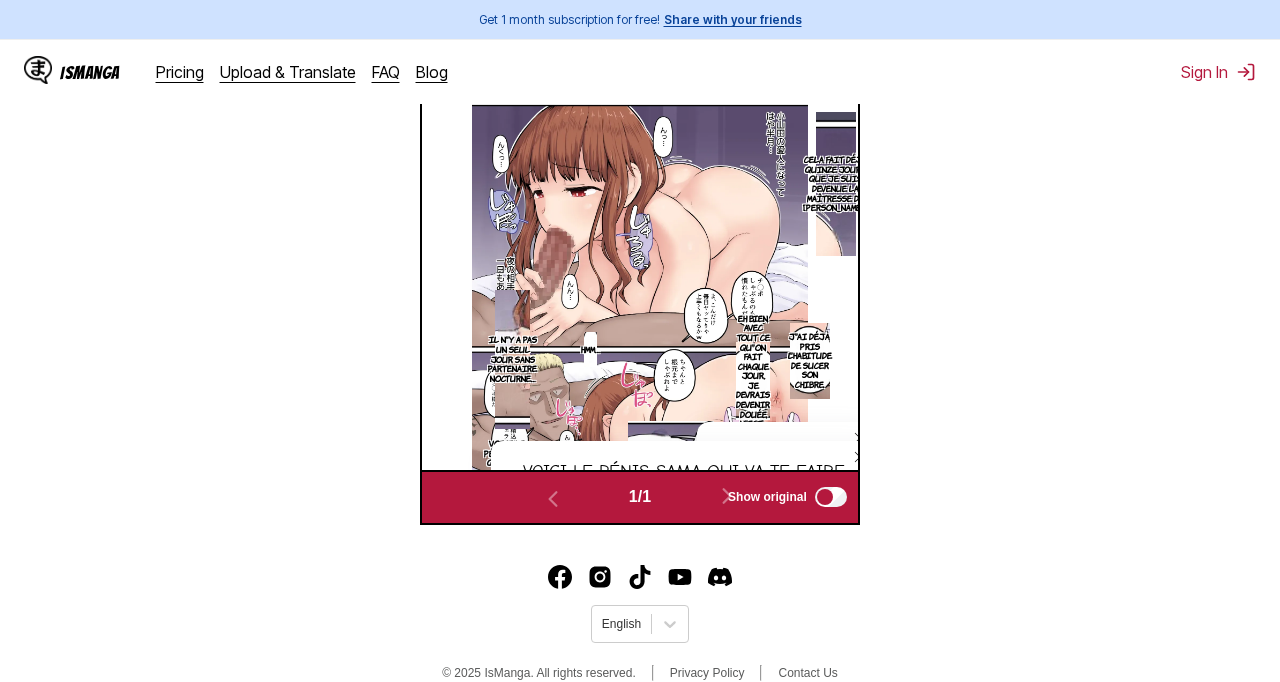 click at bounding box center [860, 457] 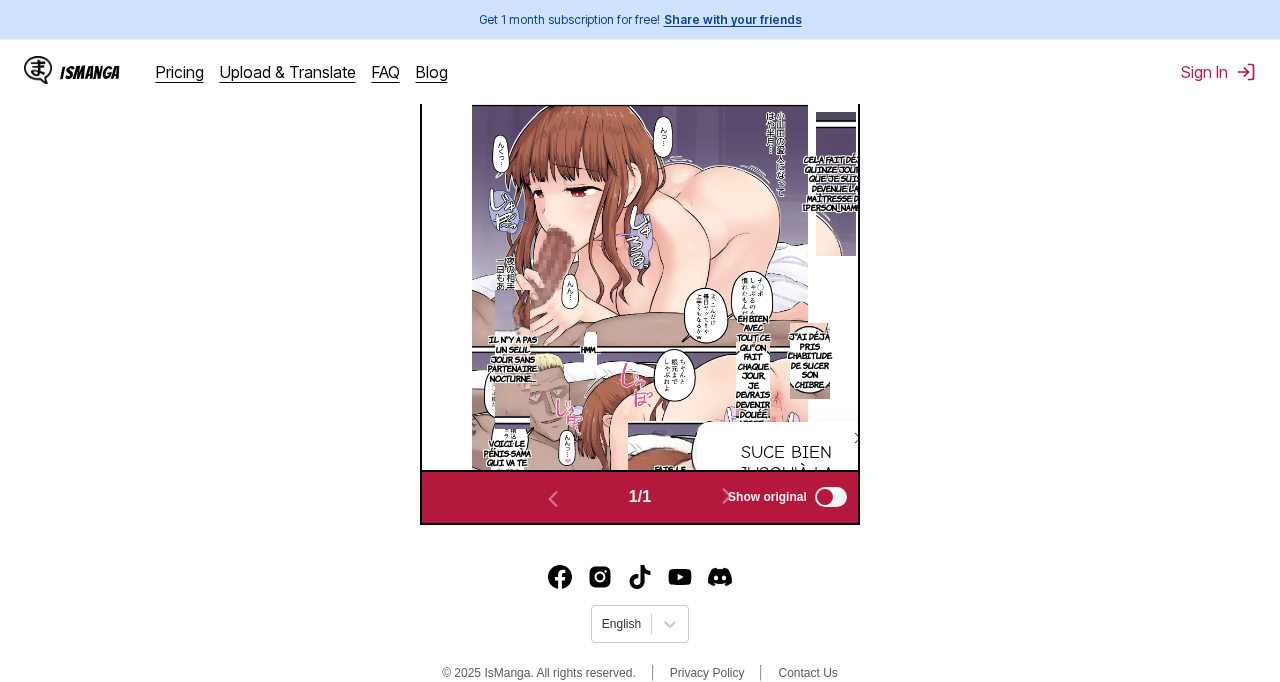 click 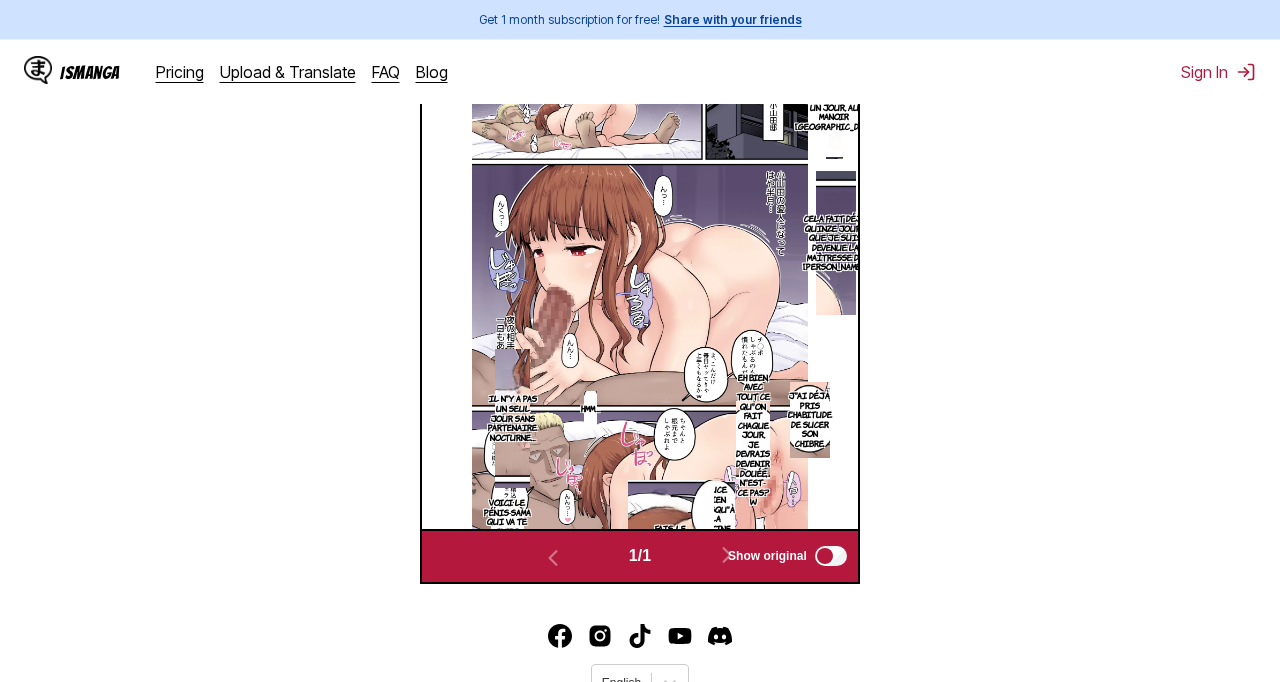 scroll, scrollTop: 672, scrollLeft: 0, axis: vertical 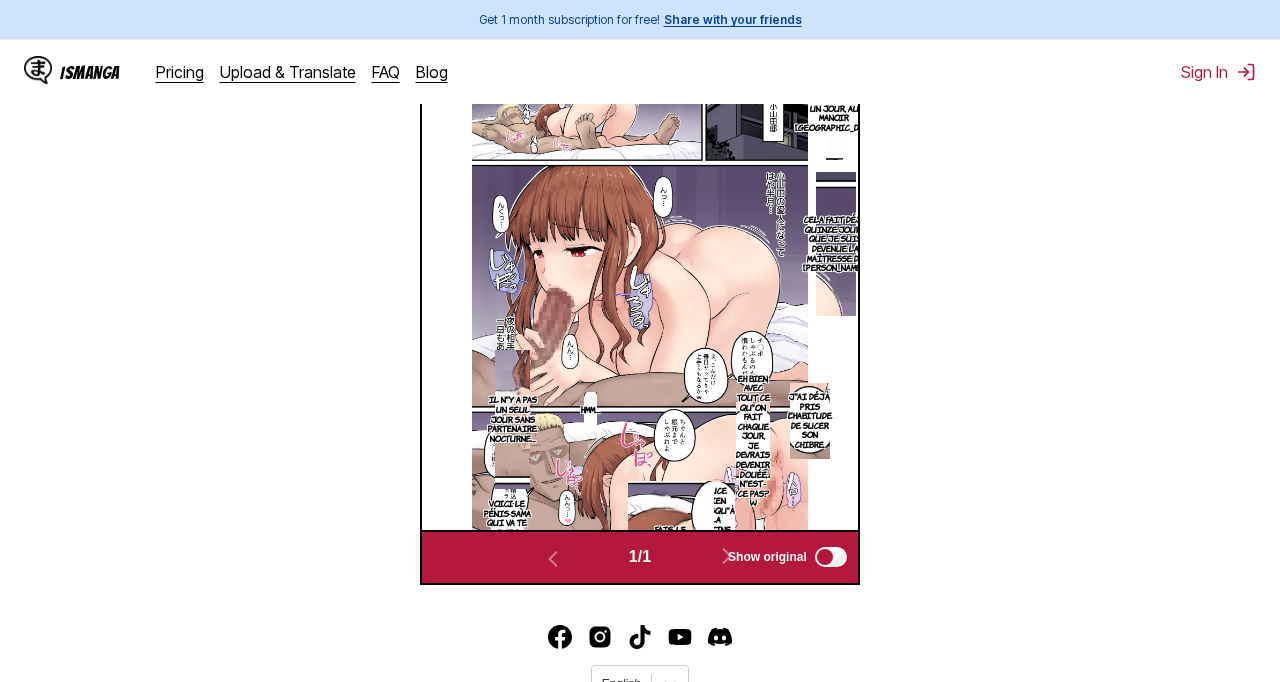 click on "Fais-le." at bounding box center [670, 530] 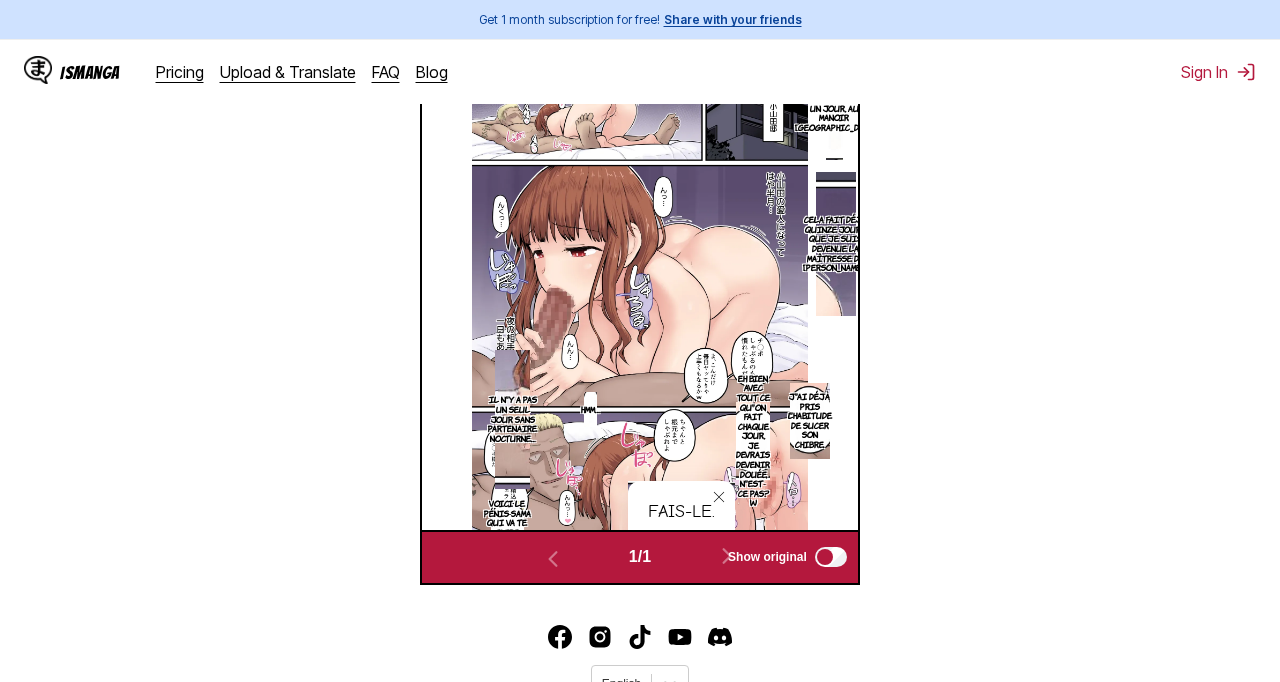 click 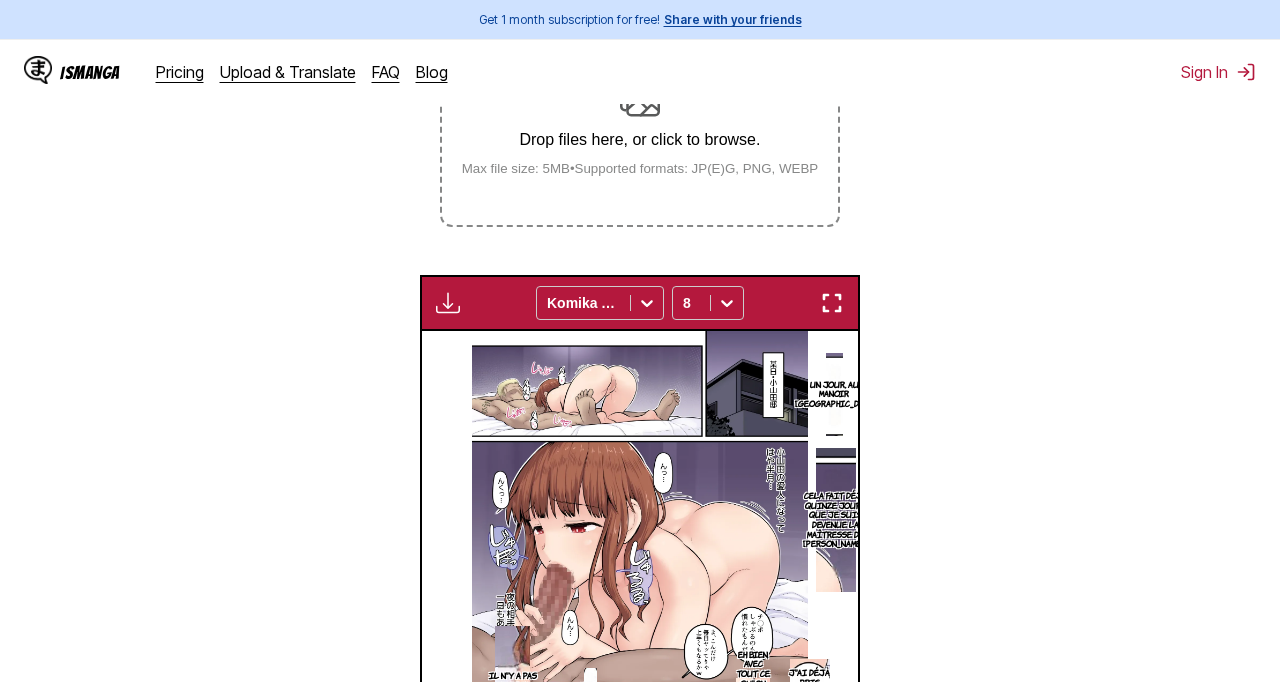 scroll, scrollTop: 395, scrollLeft: 0, axis: vertical 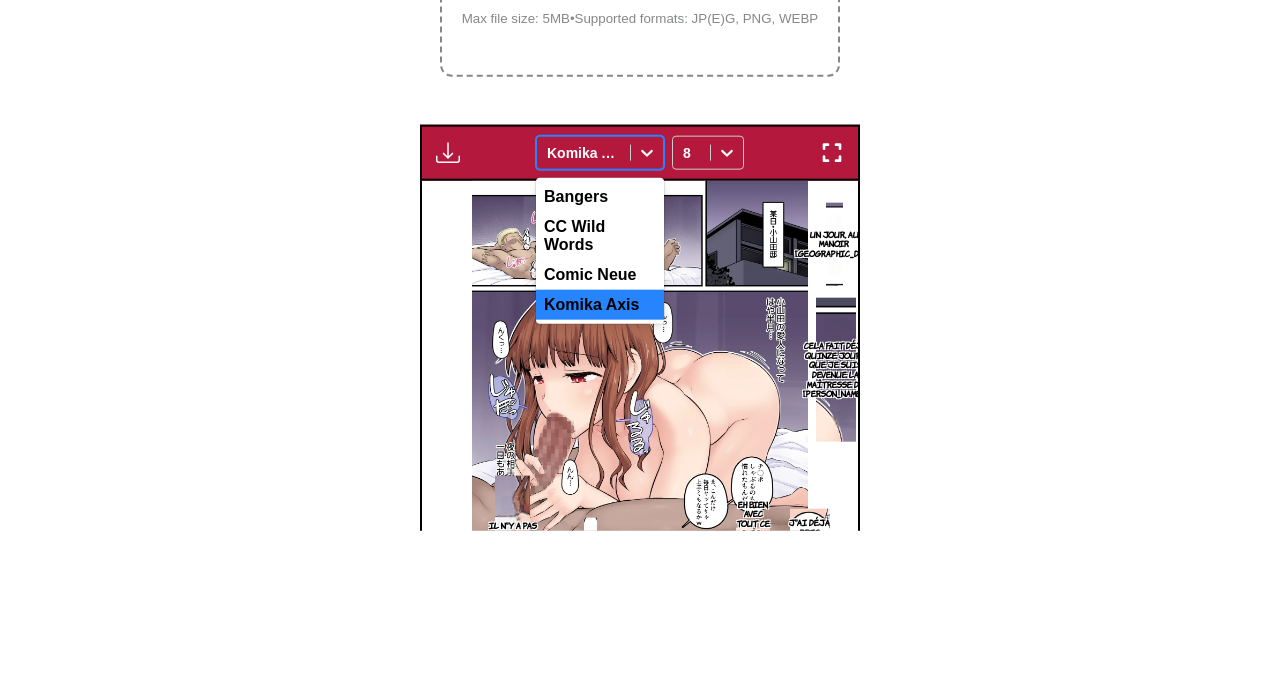 click on "Comic Neue" at bounding box center [600, 426] 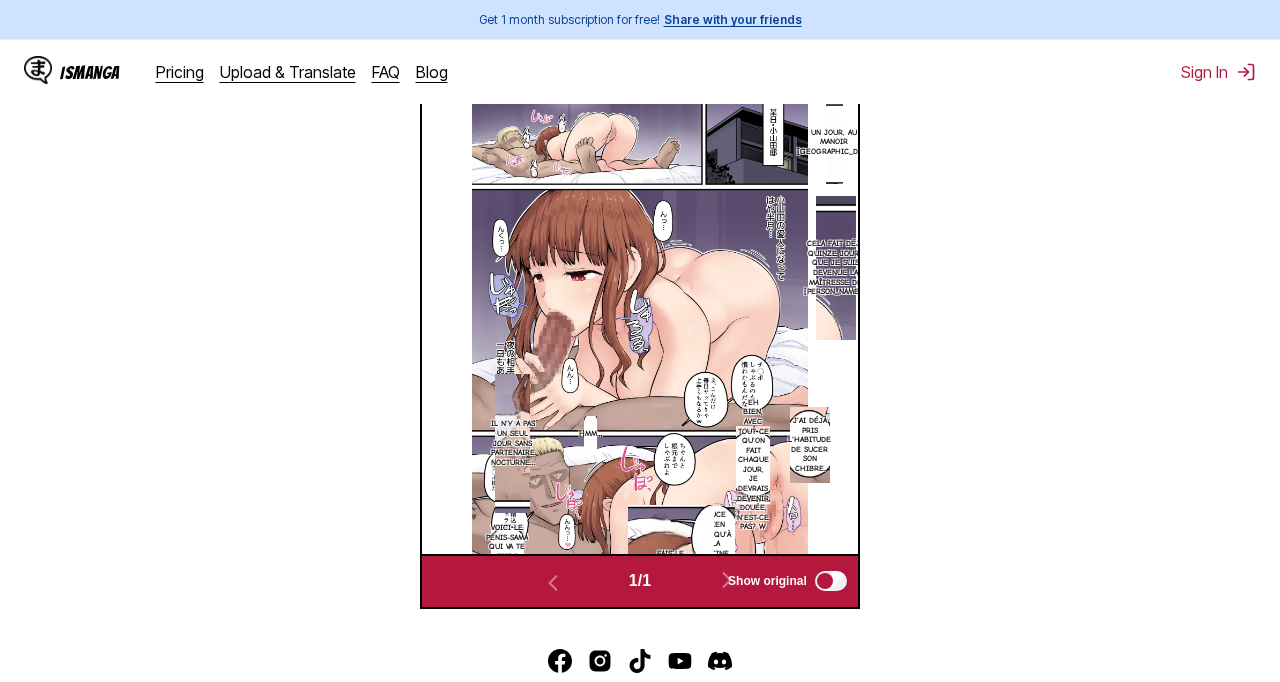 scroll, scrollTop: 764, scrollLeft: 0, axis: vertical 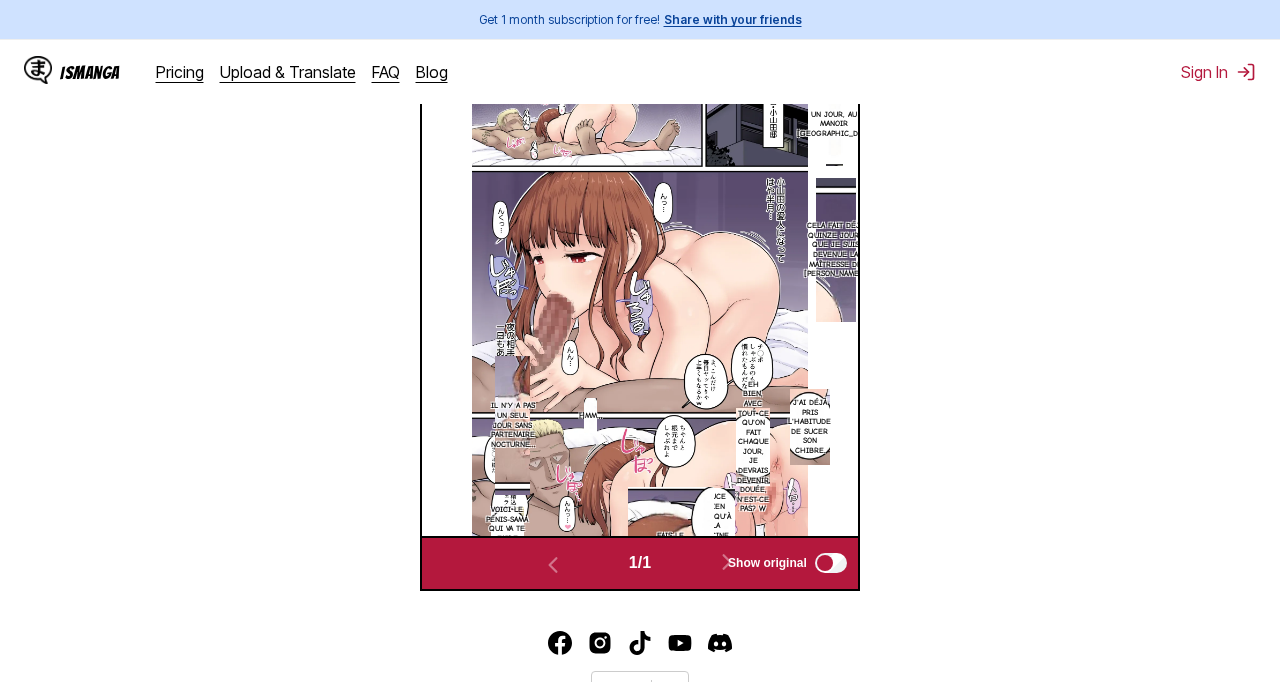 click on "Fais-le." at bounding box center (671, 536) 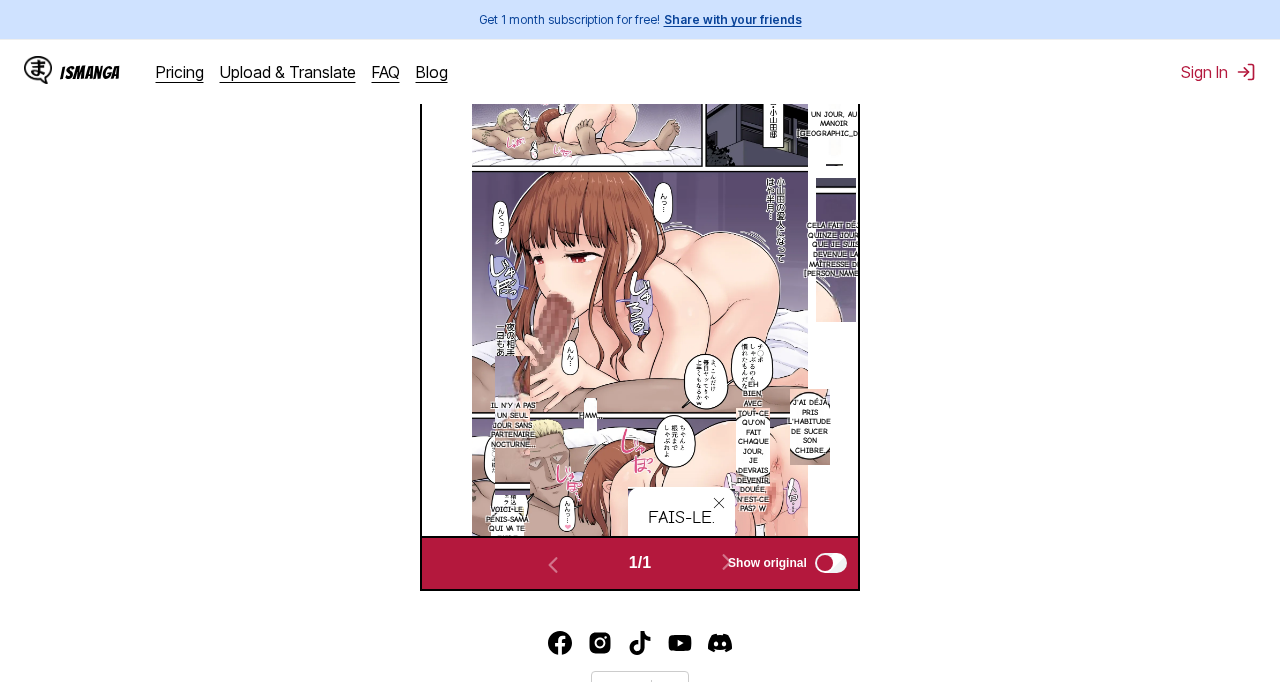 click at bounding box center (719, 503) 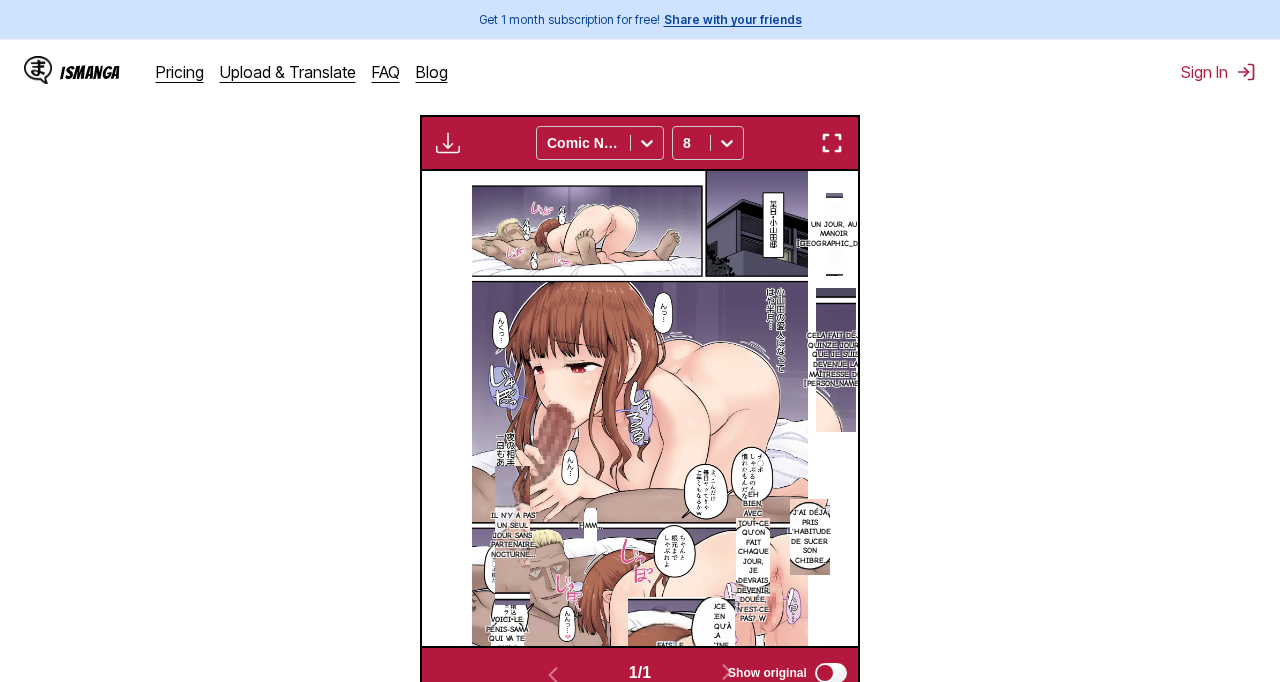 scroll, scrollTop: 556, scrollLeft: 0, axis: vertical 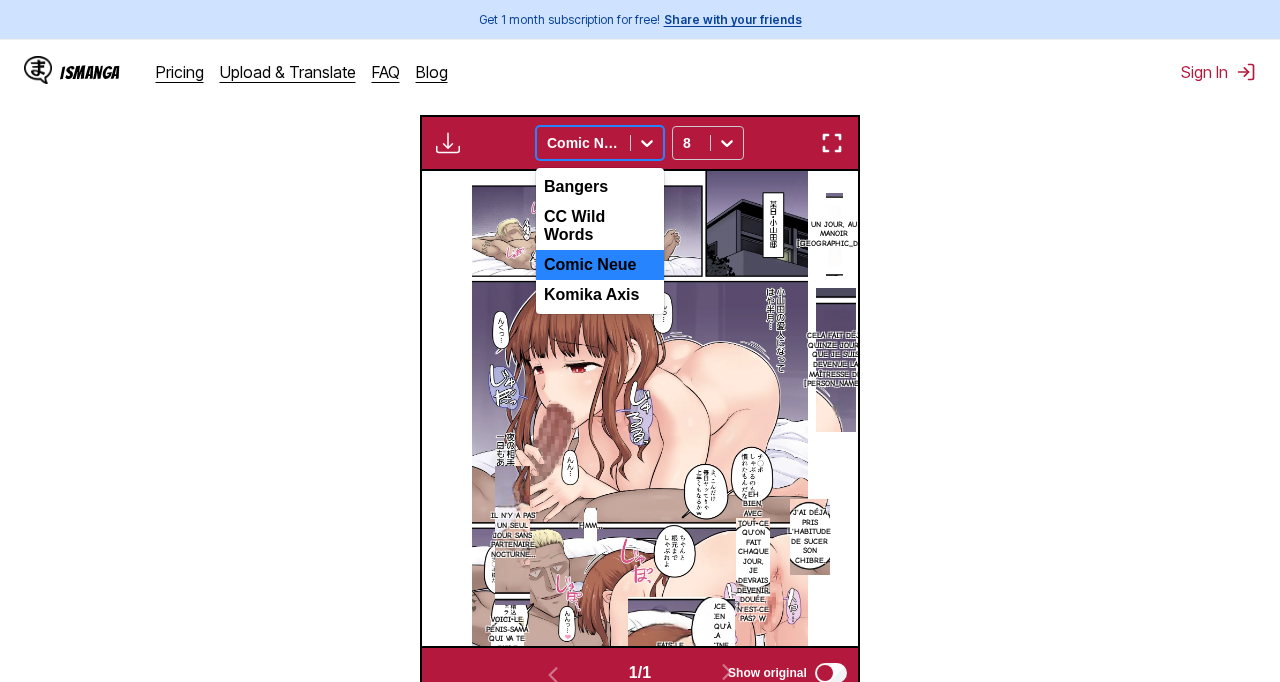 click on "CC Wild Words" at bounding box center (600, 226) 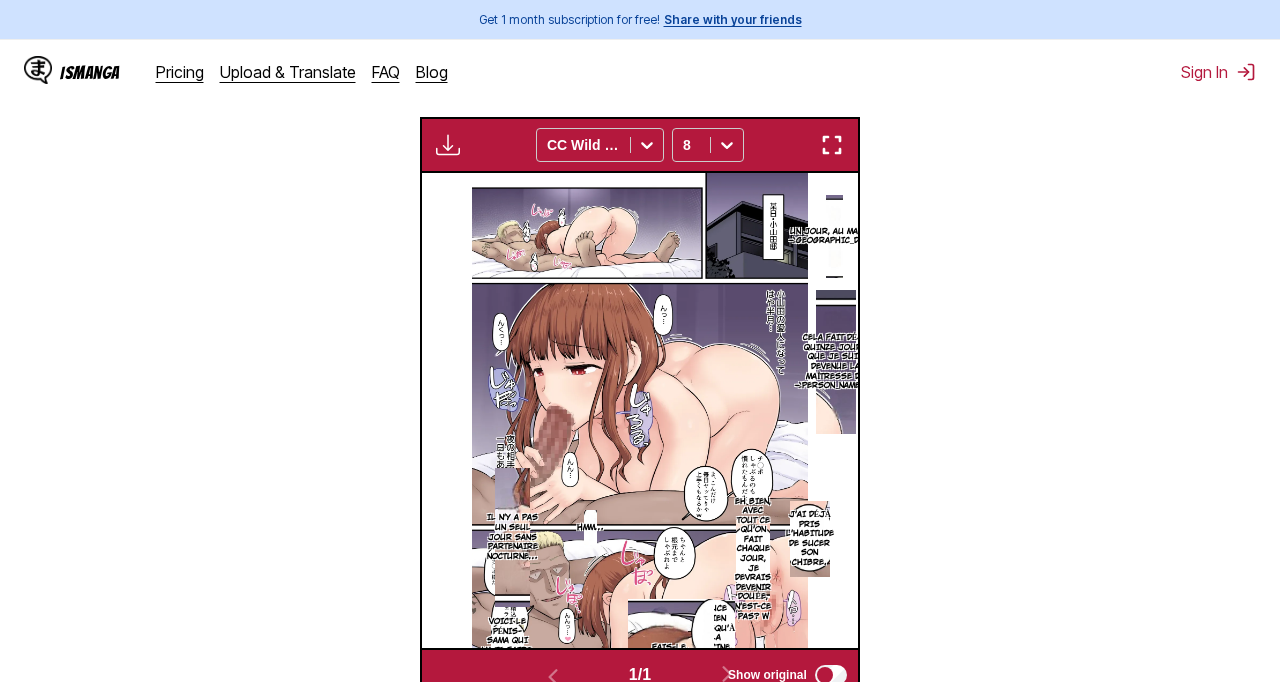 scroll, scrollTop: 551, scrollLeft: 0, axis: vertical 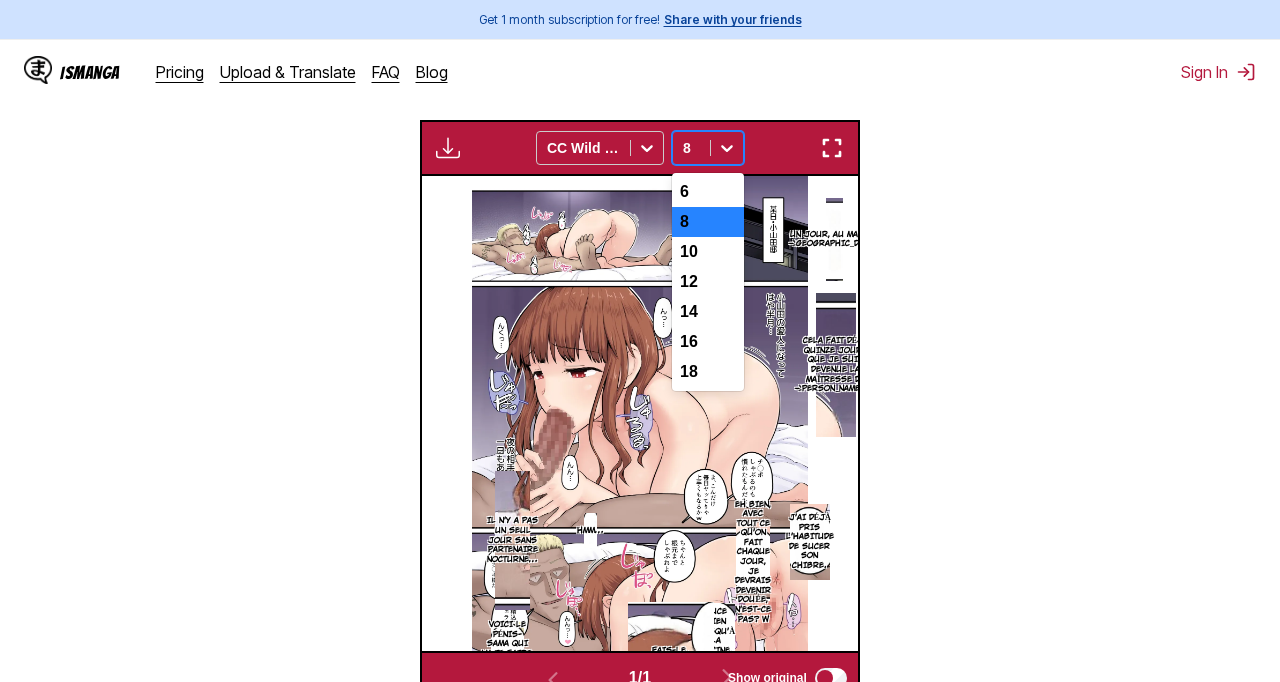 click on "6" at bounding box center [708, 192] 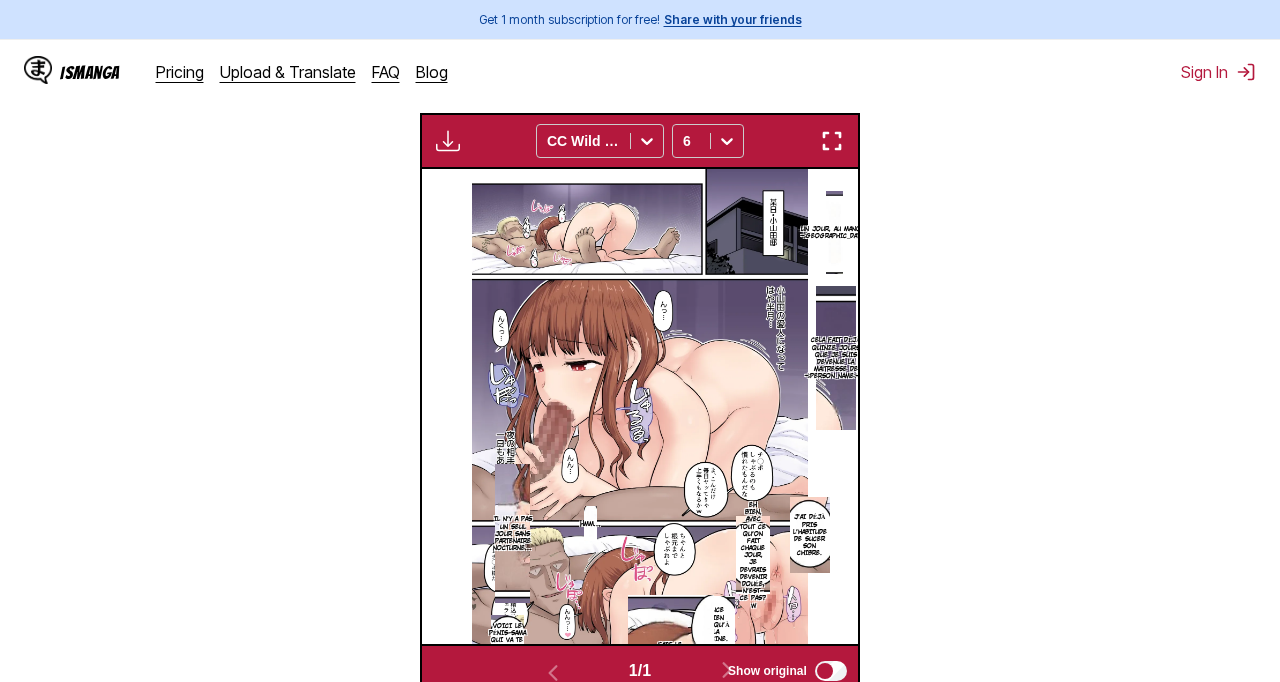 scroll, scrollTop: 562, scrollLeft: 0, axis: vertical 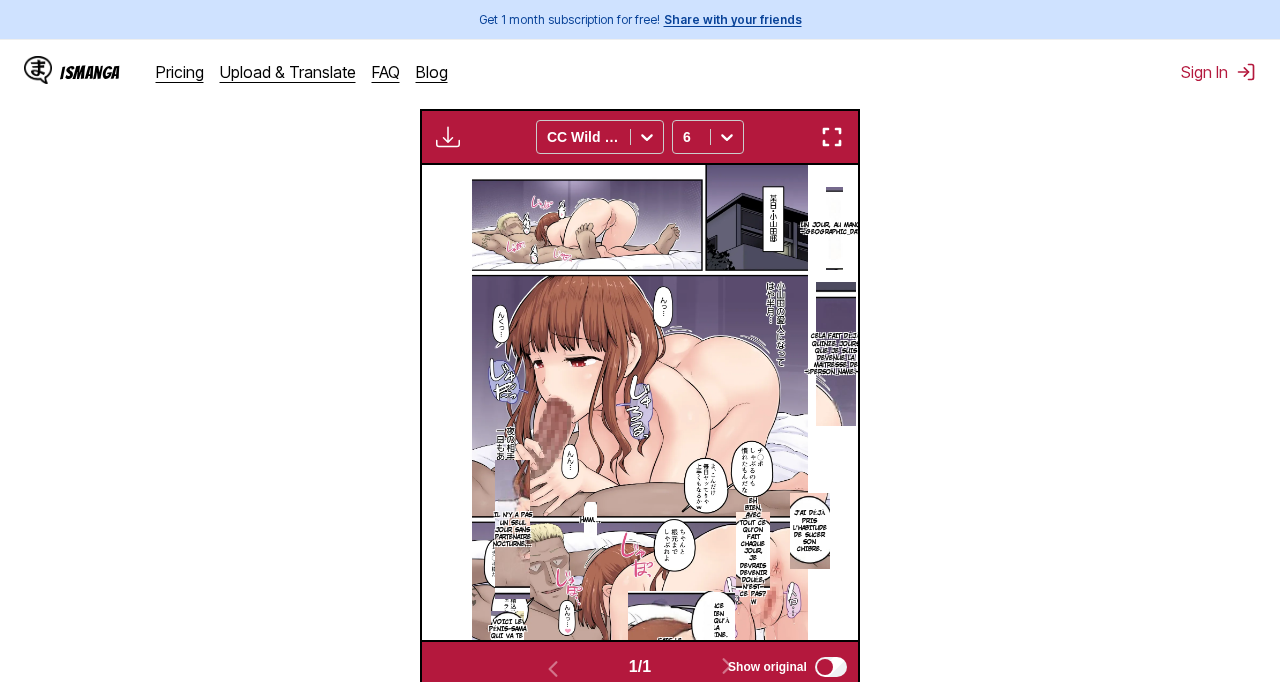 click at bounding box center [448, 137] 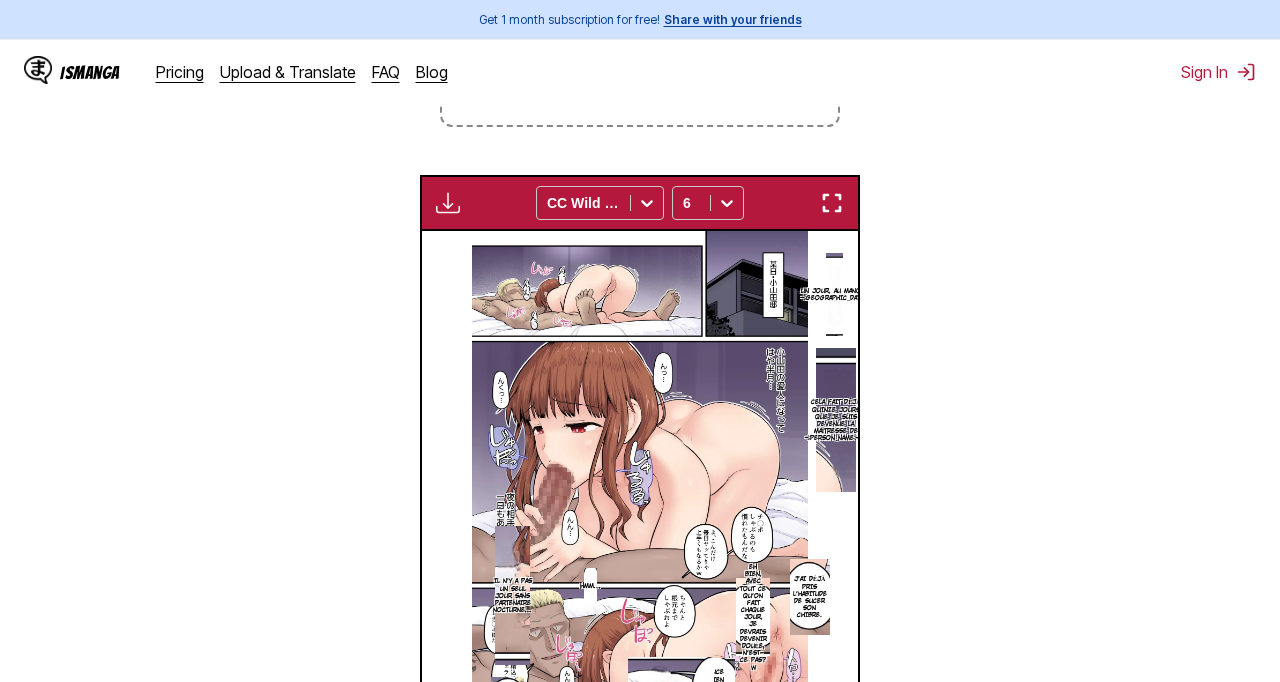 scroll, scrollTop: 494, scrollLeft: 0, axis: vertical 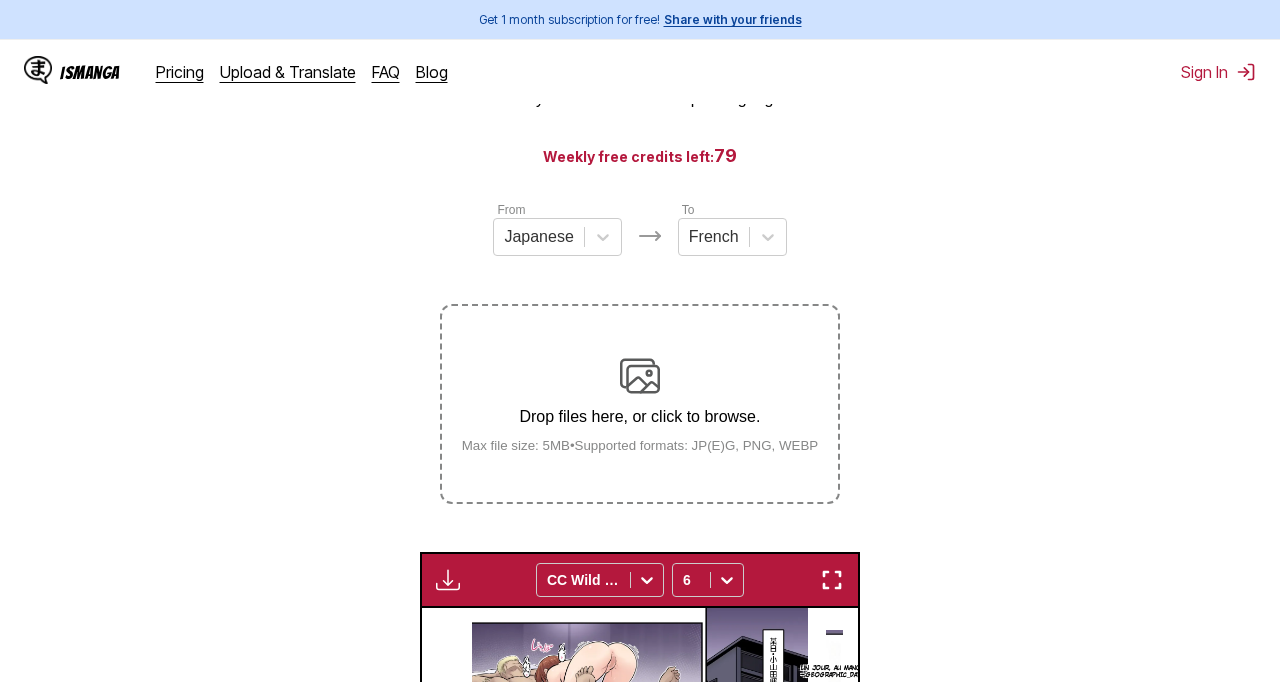 click on "Drop files here, or click to browse." at bounding box center (640, 417) 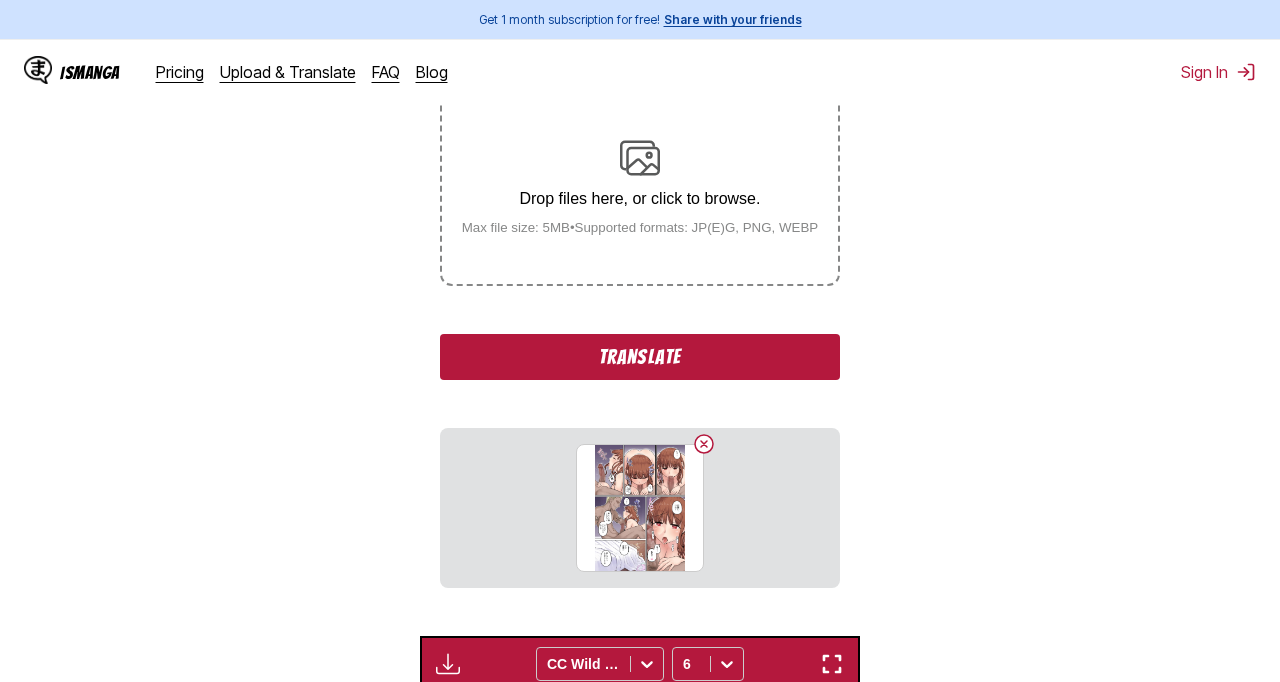 scroll, scrollTop: 338, scrollLeft: 0, axis: vertical 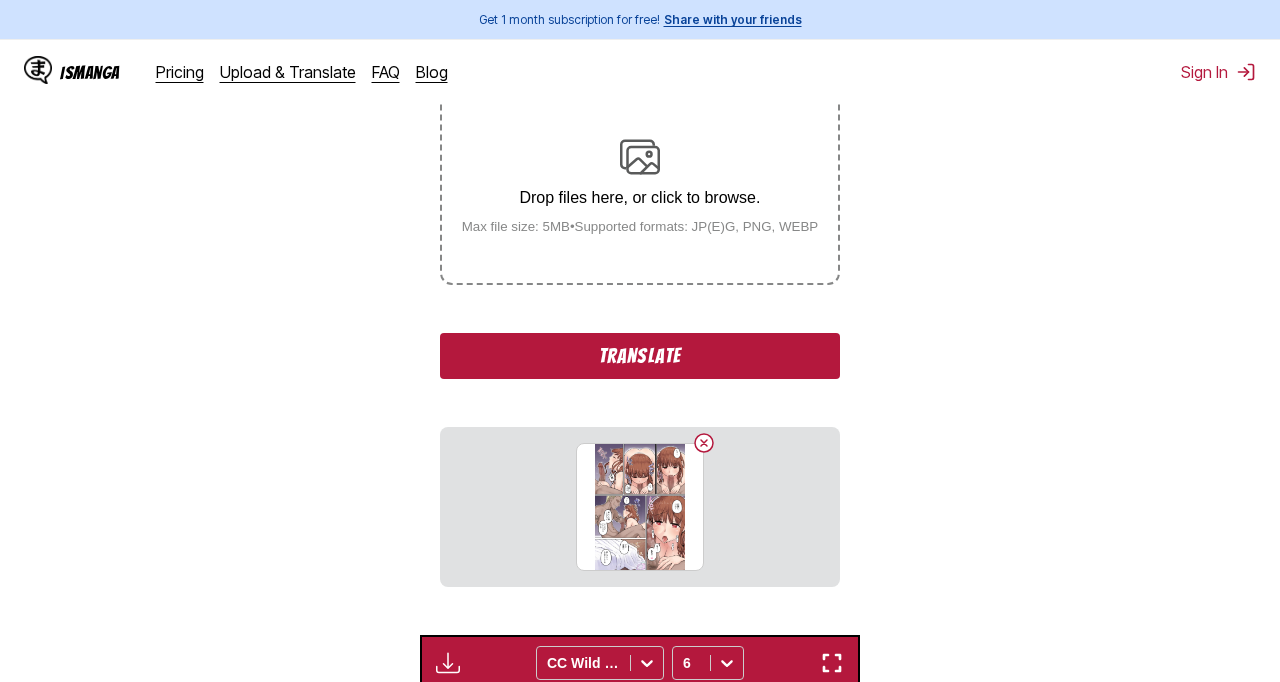 click on "Translate" at bounding box center [640, 356] 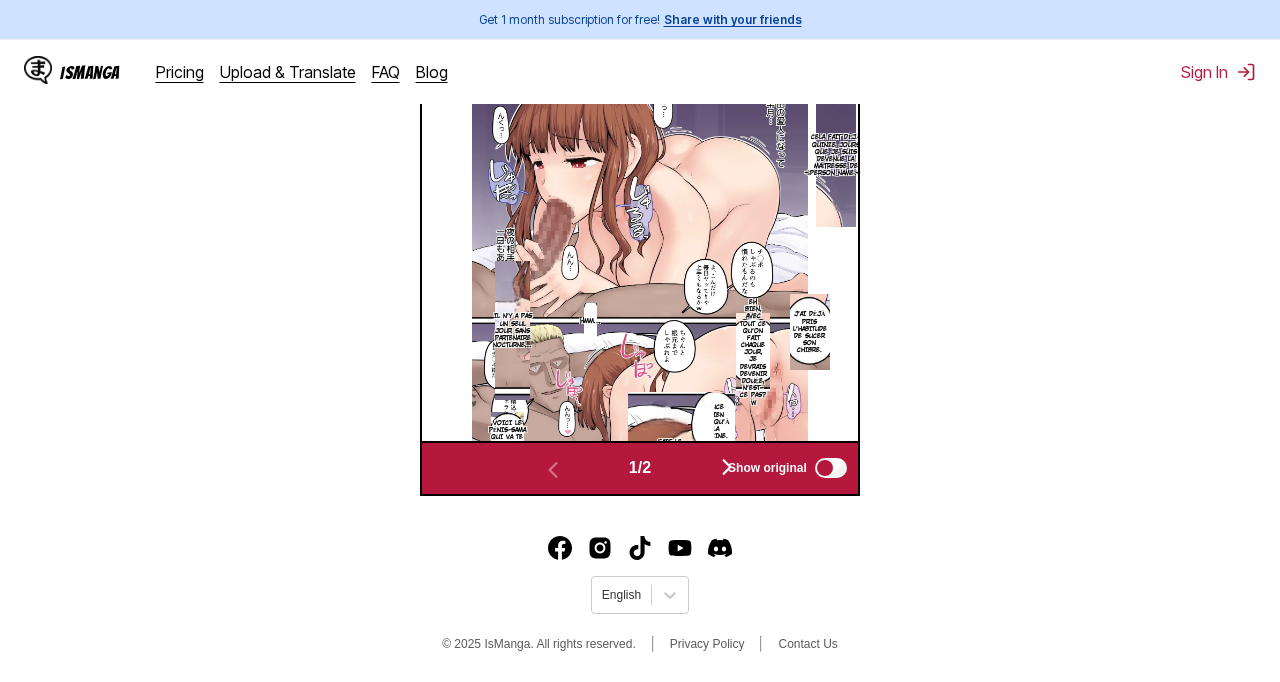click at bounding box center [727, 468] 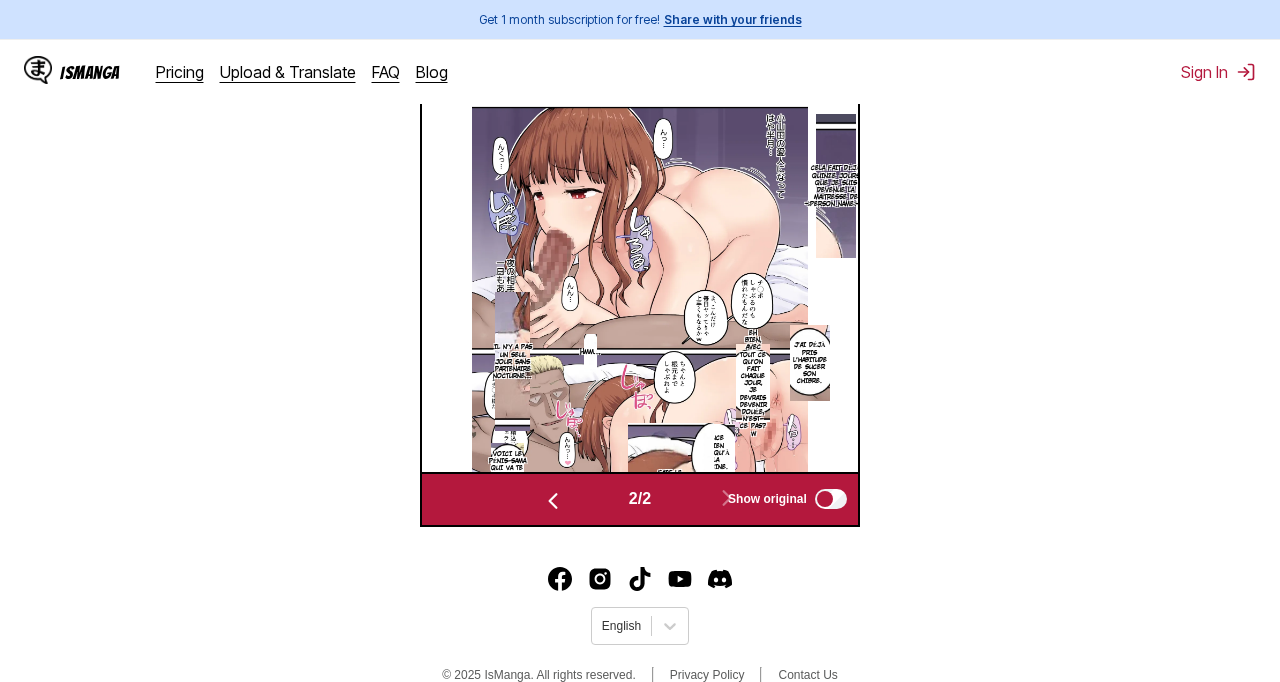 scroll, scrollTop: 0, scrollLeft: 506, axis: horizontal 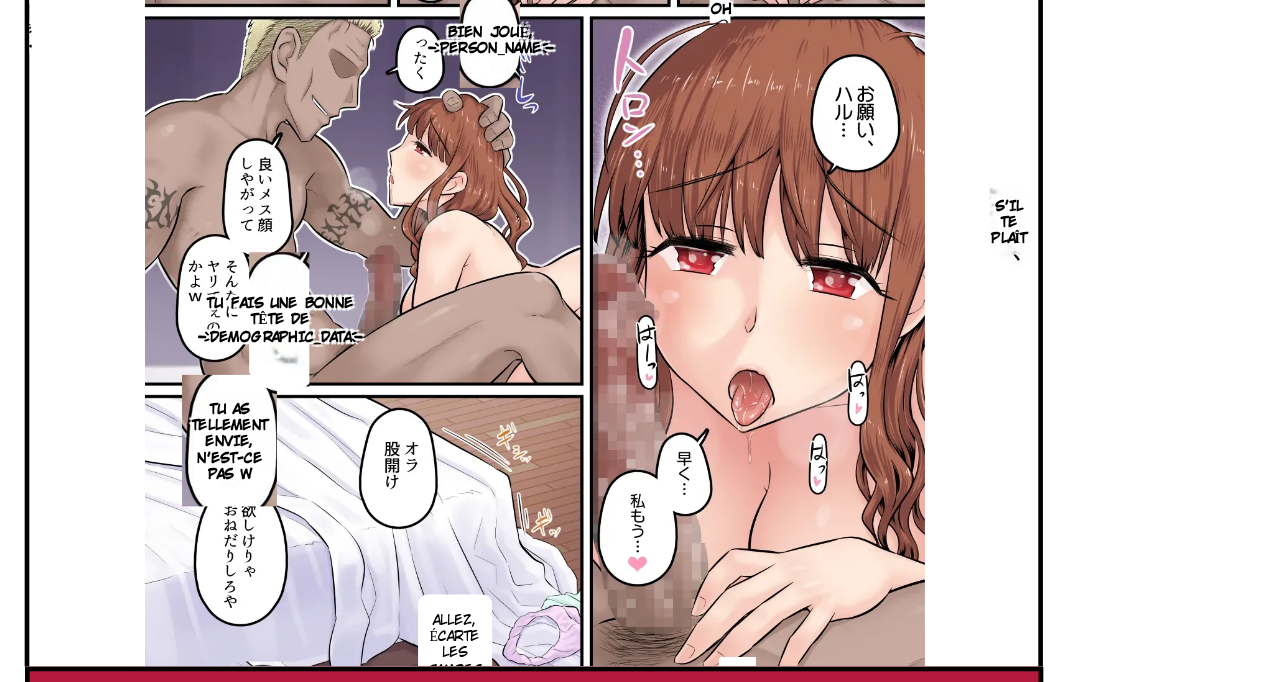 click on "Moi, déjà…" at bounding box center (727, 590) 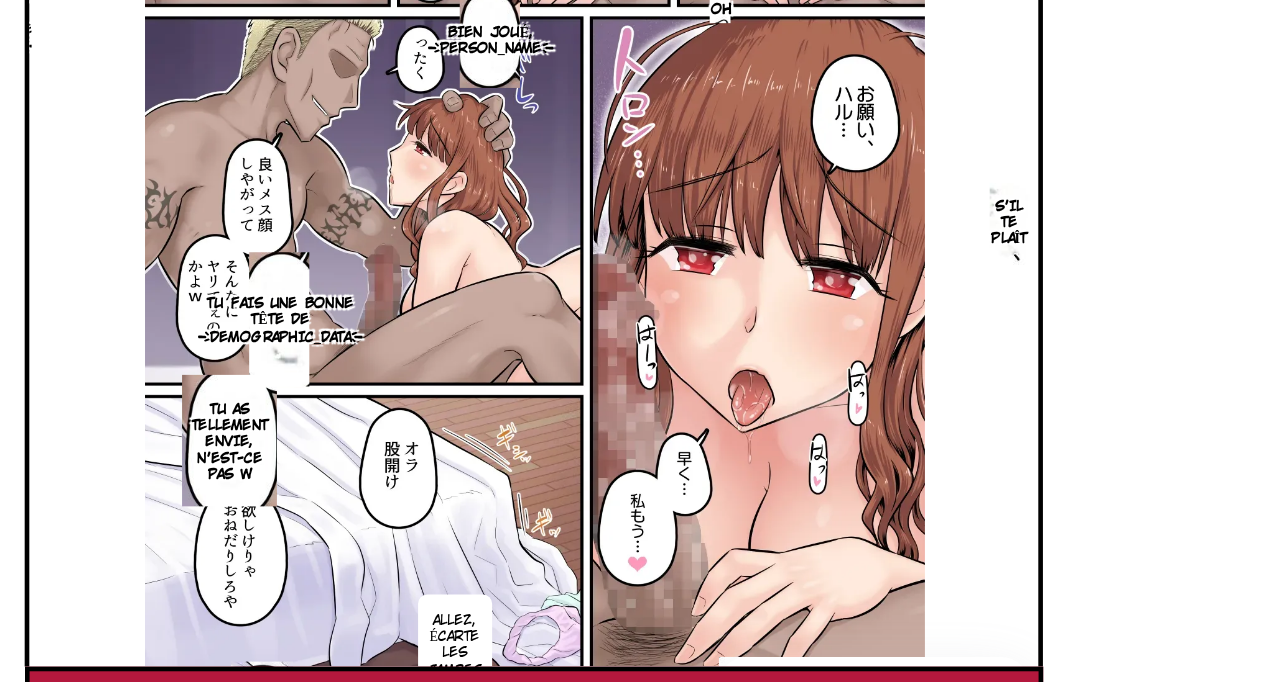 scroll, scrollTop: 631, scrollLeft: 0, axis: vertical 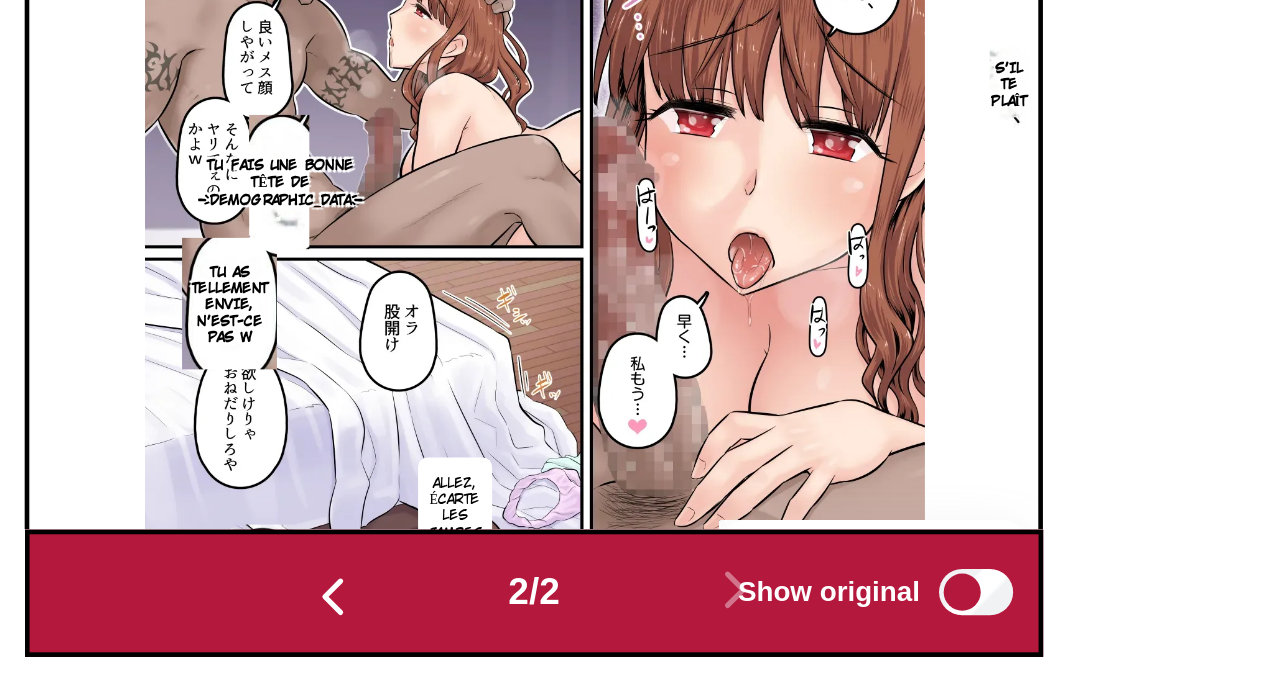 click 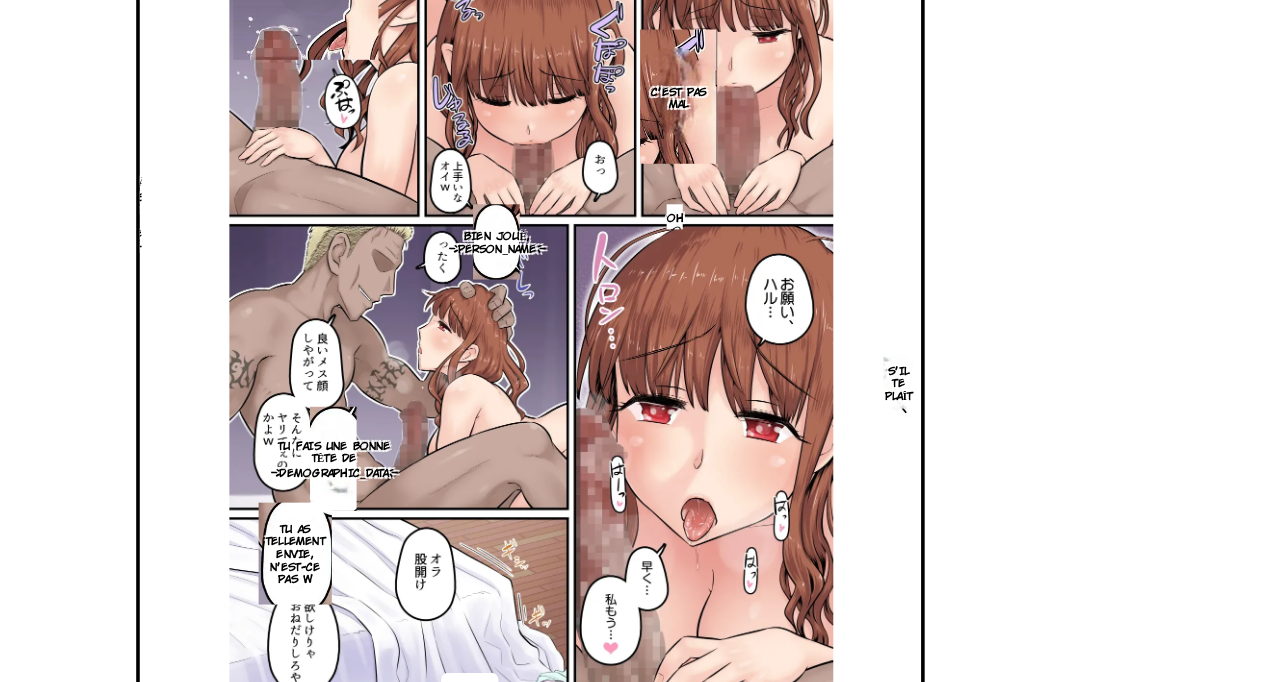 scroll, scrollTop: 632, scrollLeft: 0, axis: vertical 